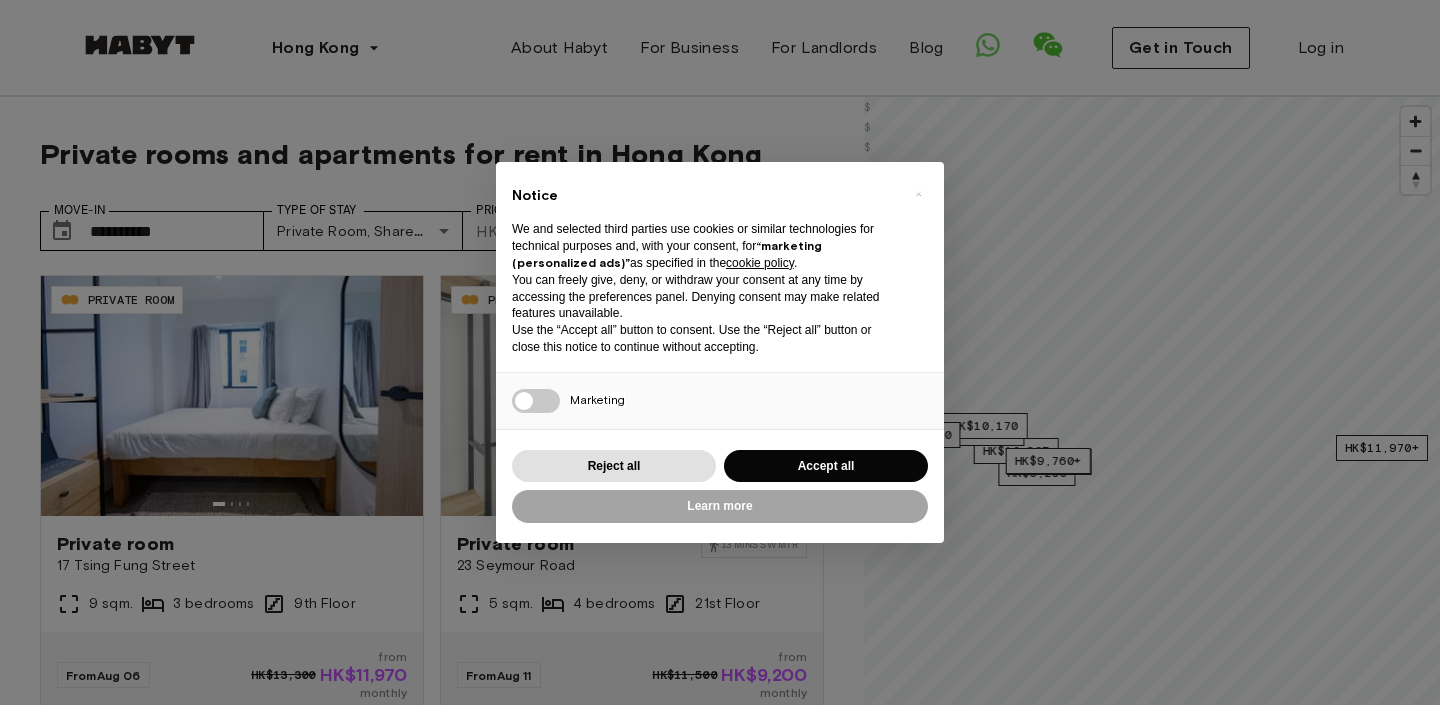 scroll, scrollTop: 0, scrollLeft: 0, axis: both 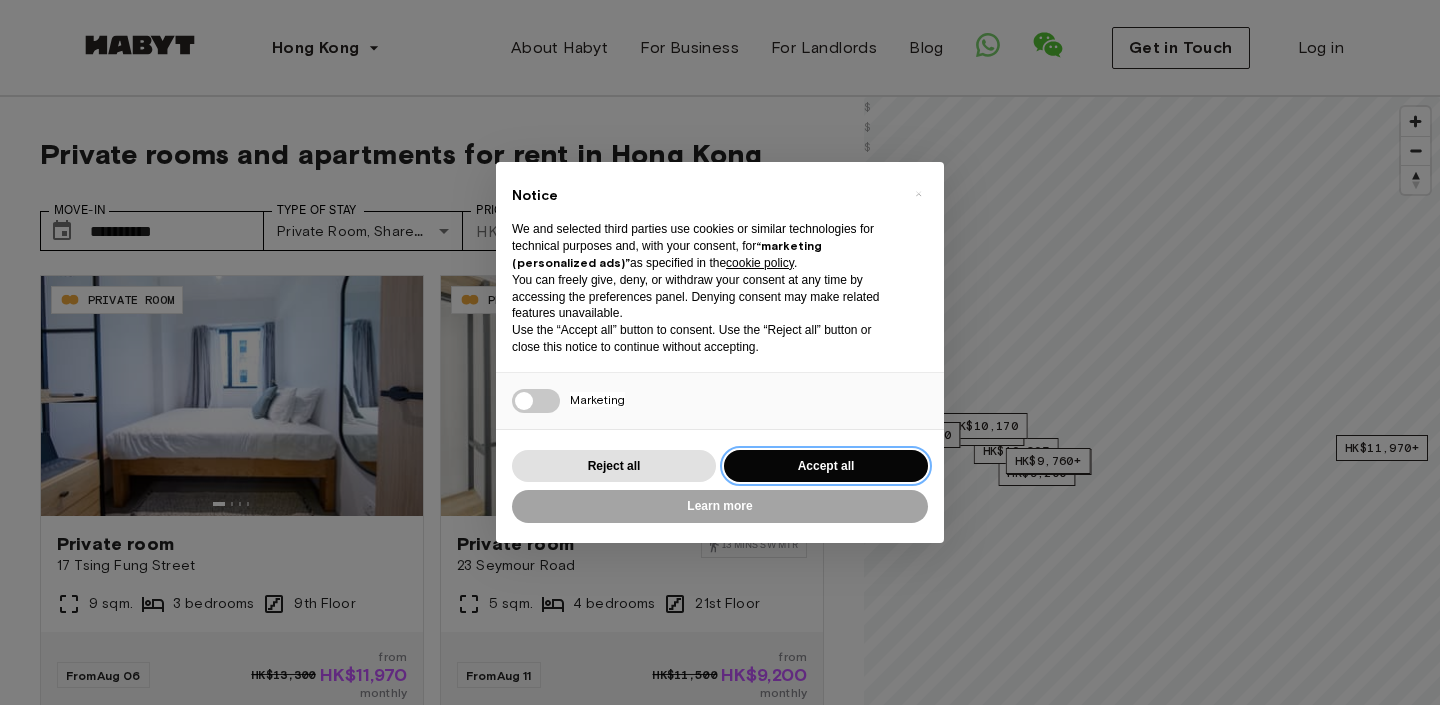 click on "Accept all" at bounding box center [826, 466] 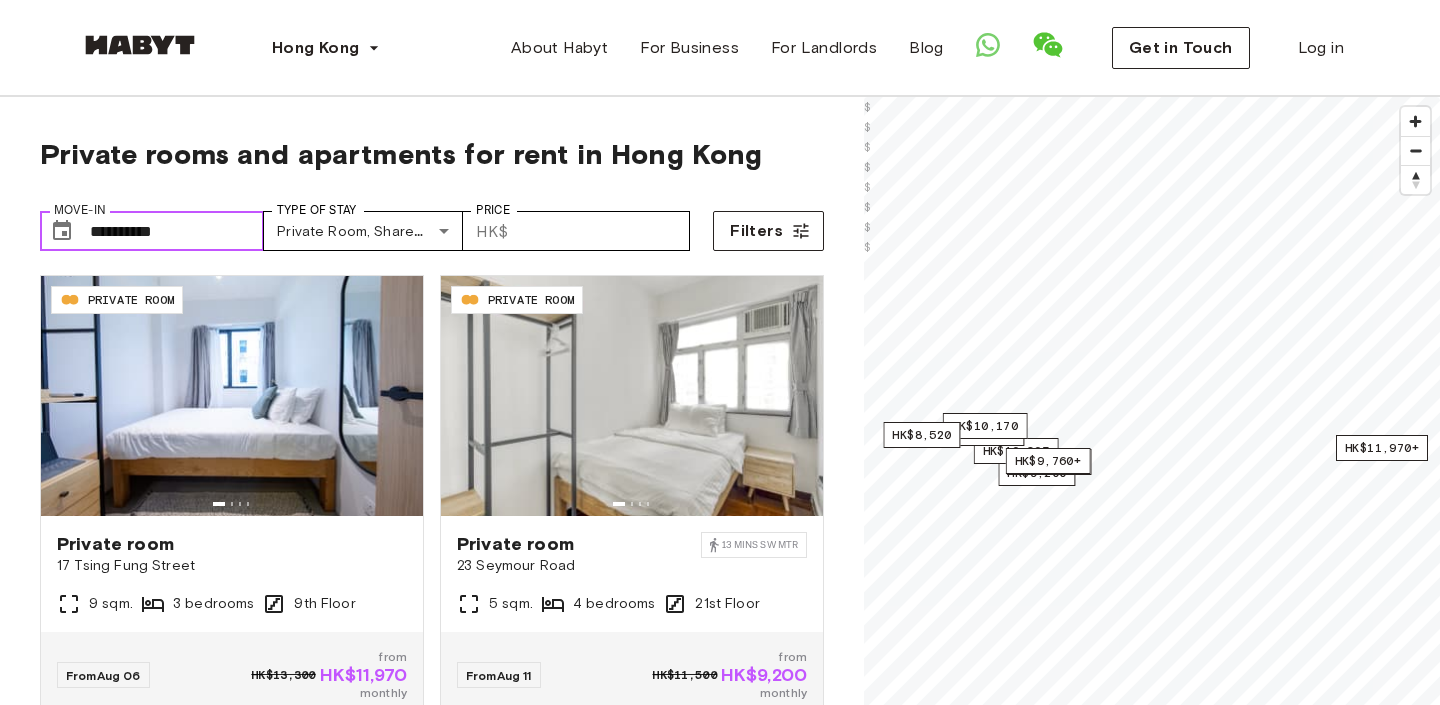 click on "**********" at bounding box center [177, 231] 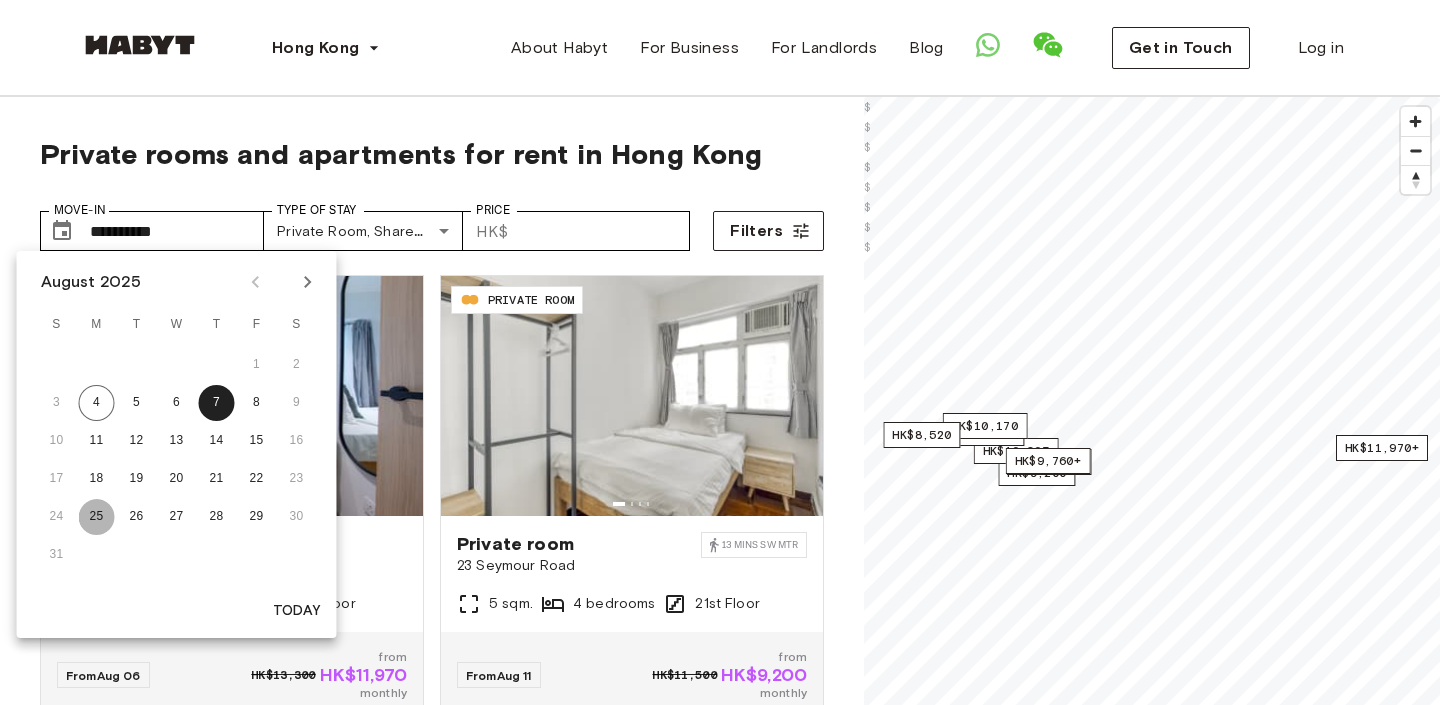 click on "25" at bounding box center (97, 517) 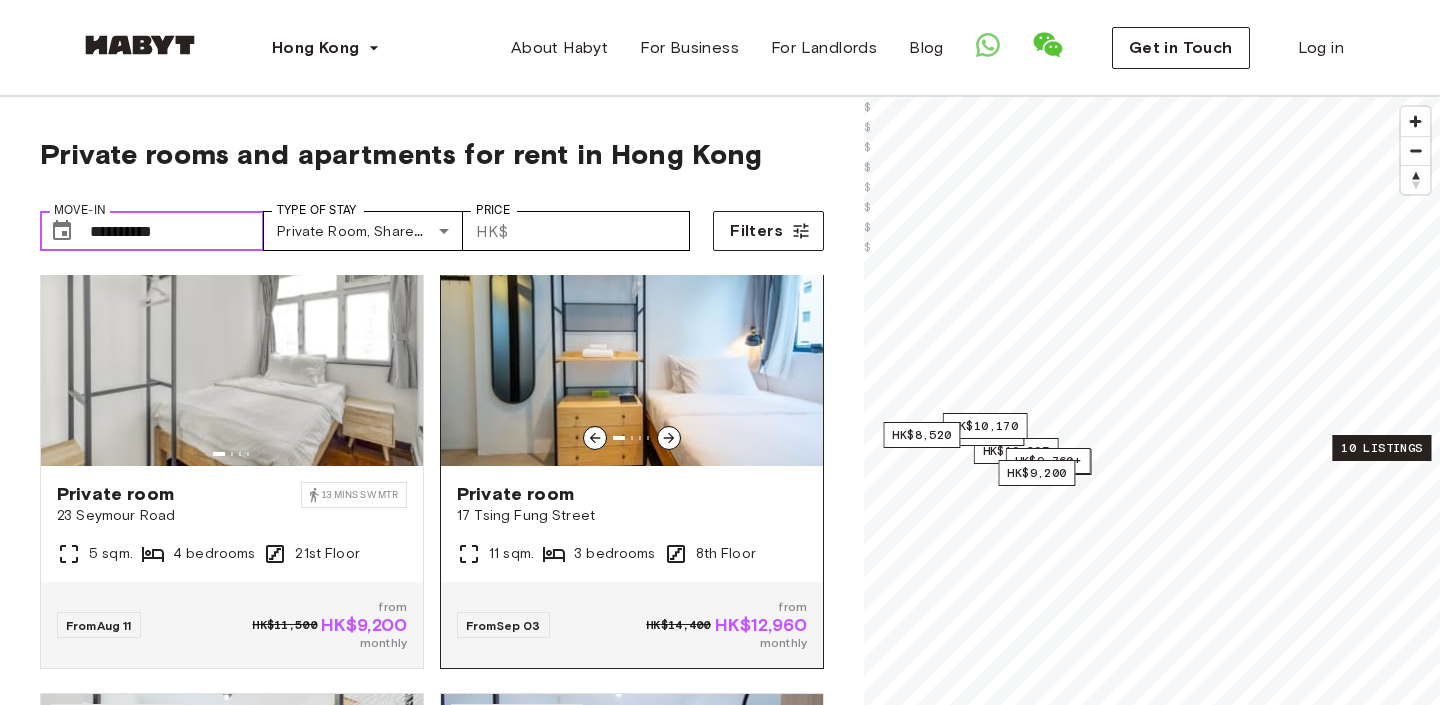 scroll, scrollTop: 64, scrollLeft: 0, axis: vertical 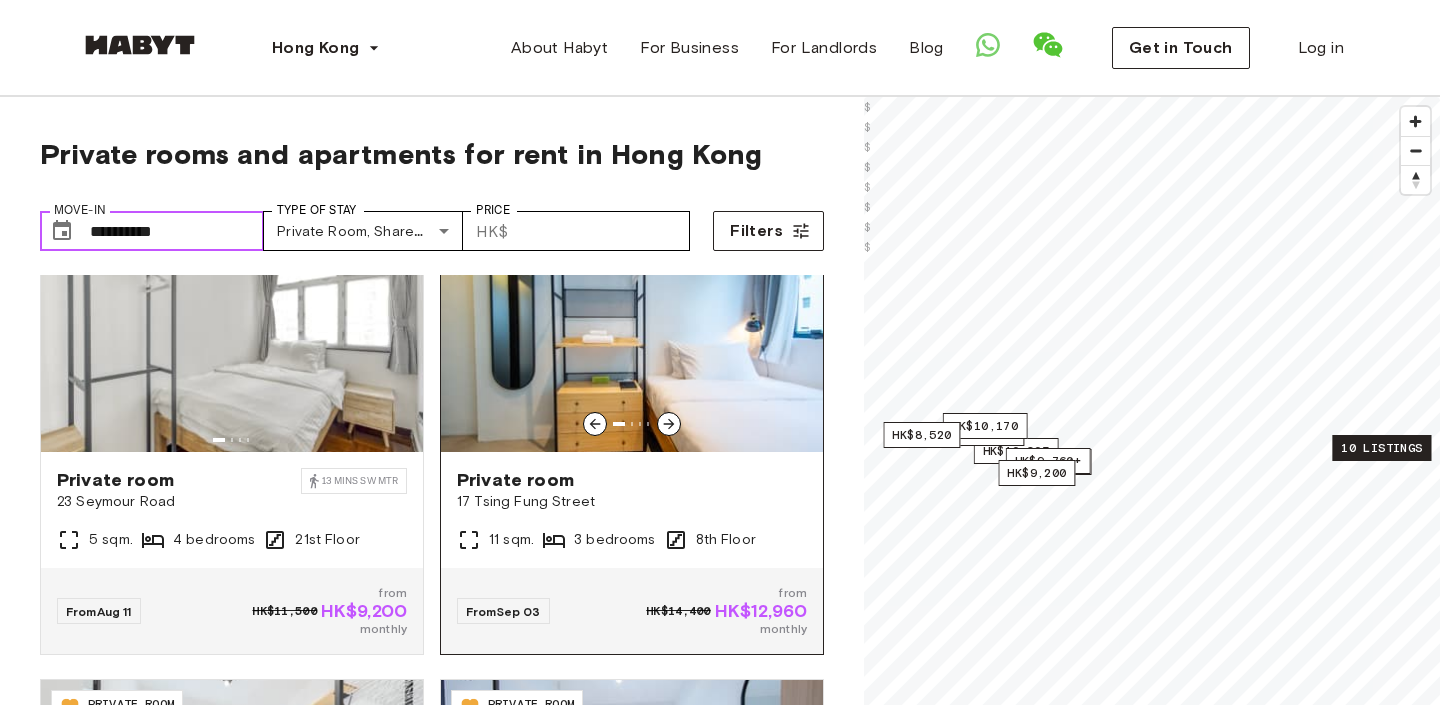 click at bounding box center (632, 332) 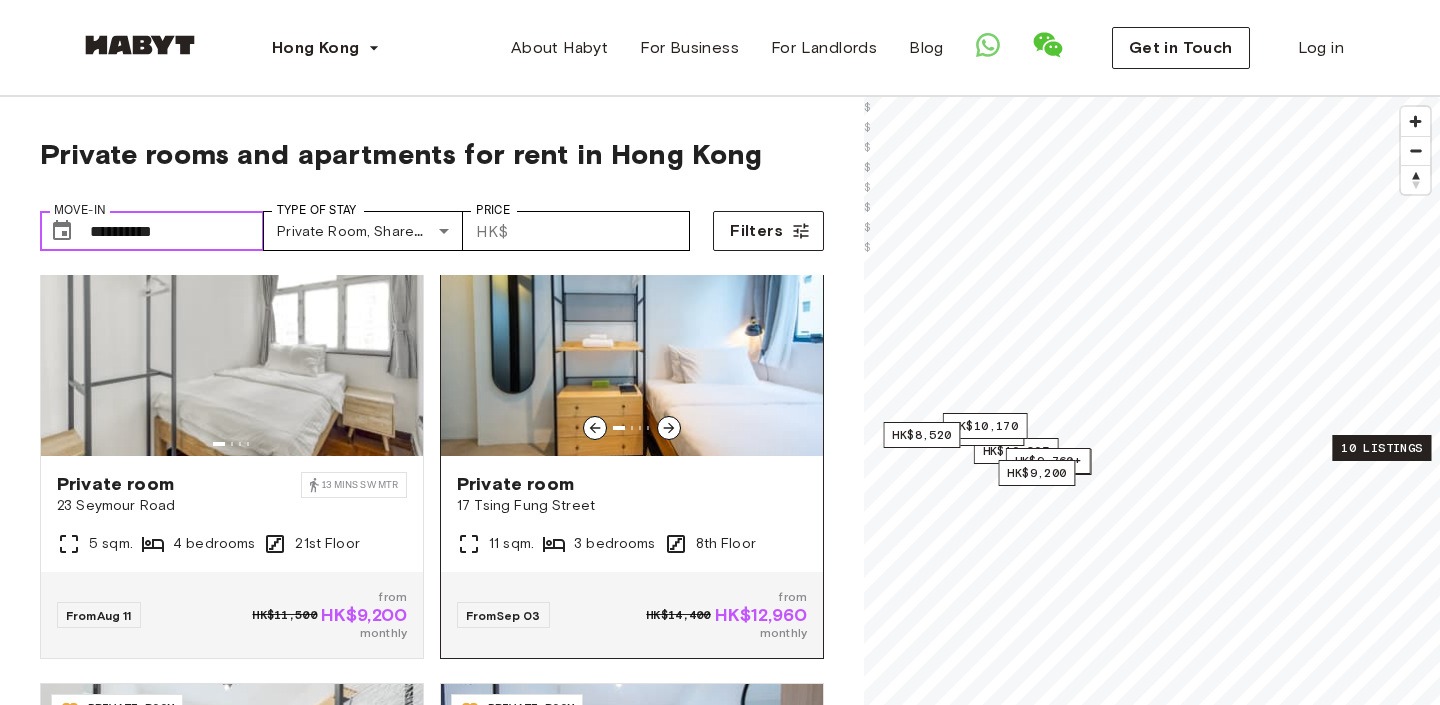 scroll, scrollTop: 0, scrollLeft: 0, axis: both 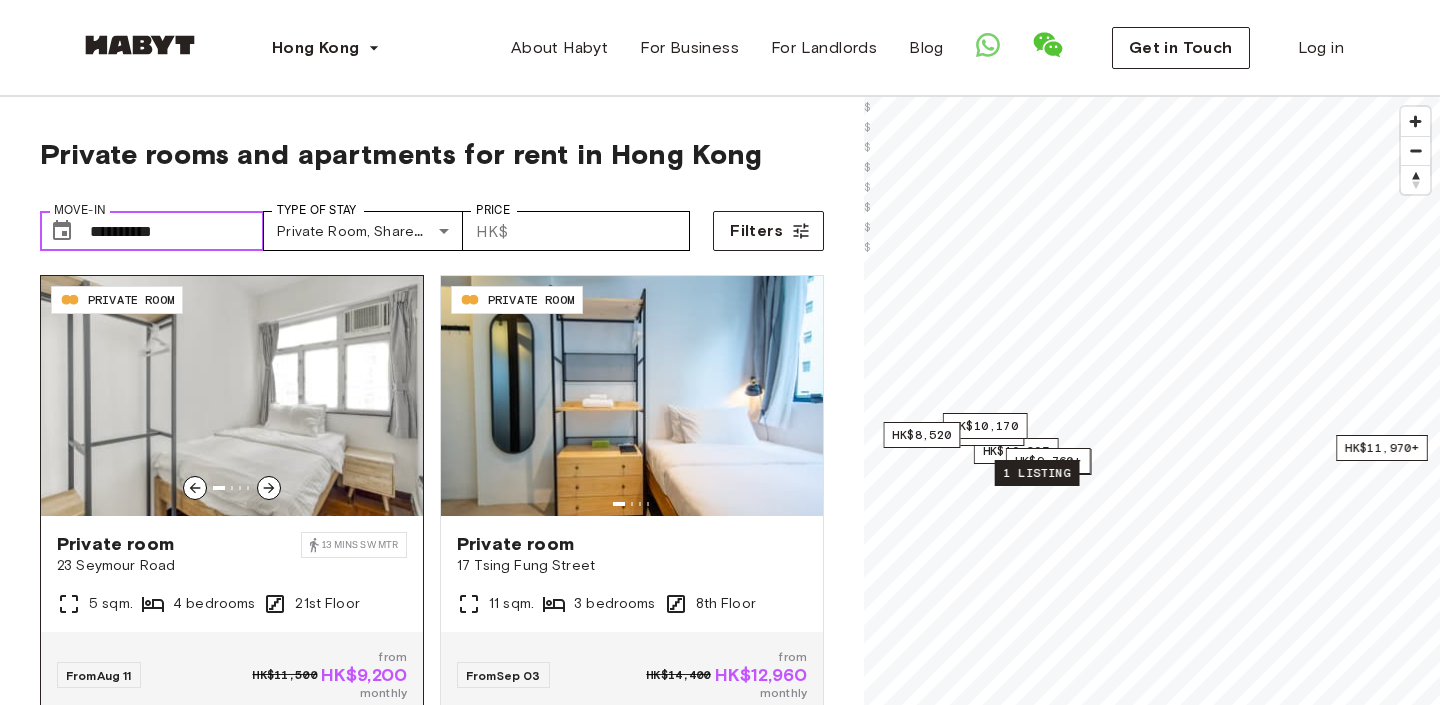 click at bounding box center [232, 396] 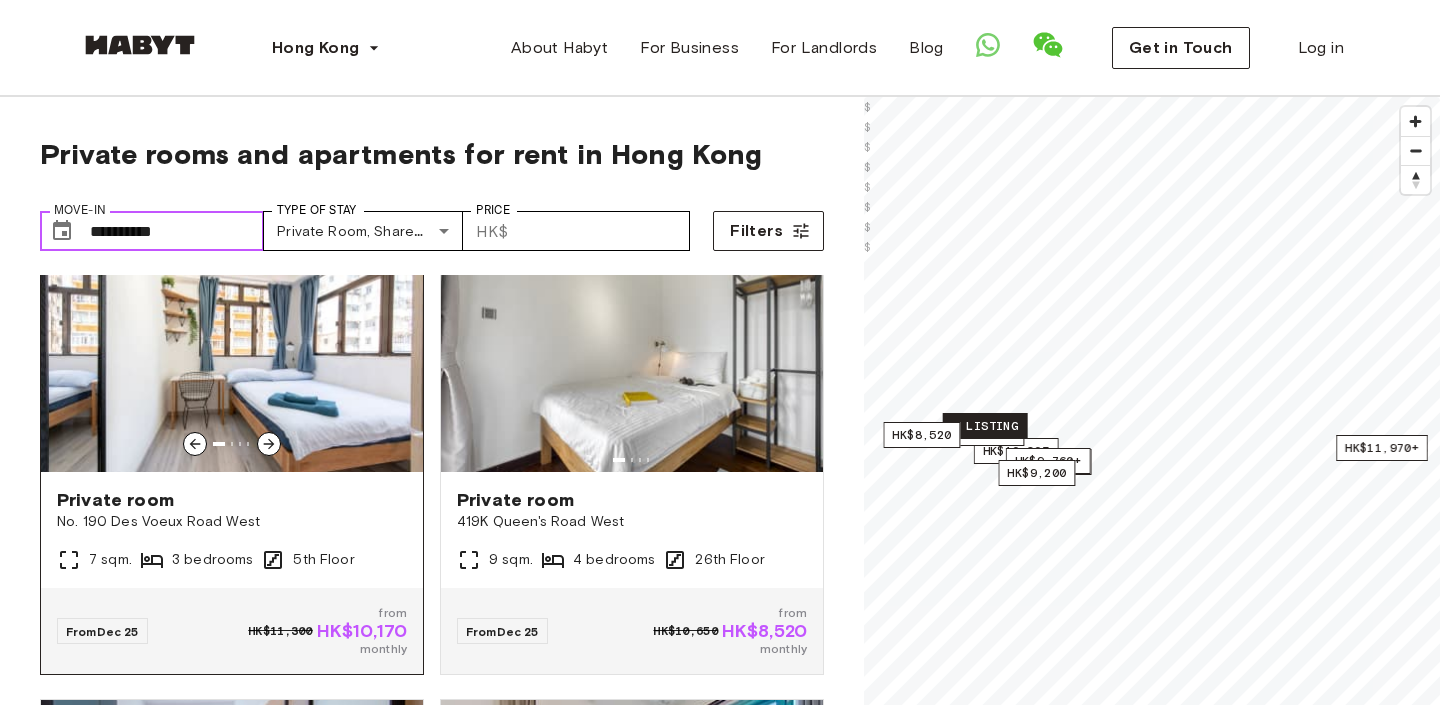 scroll, scrollTop: 1907, scrollLeft: 0, axis: vertical 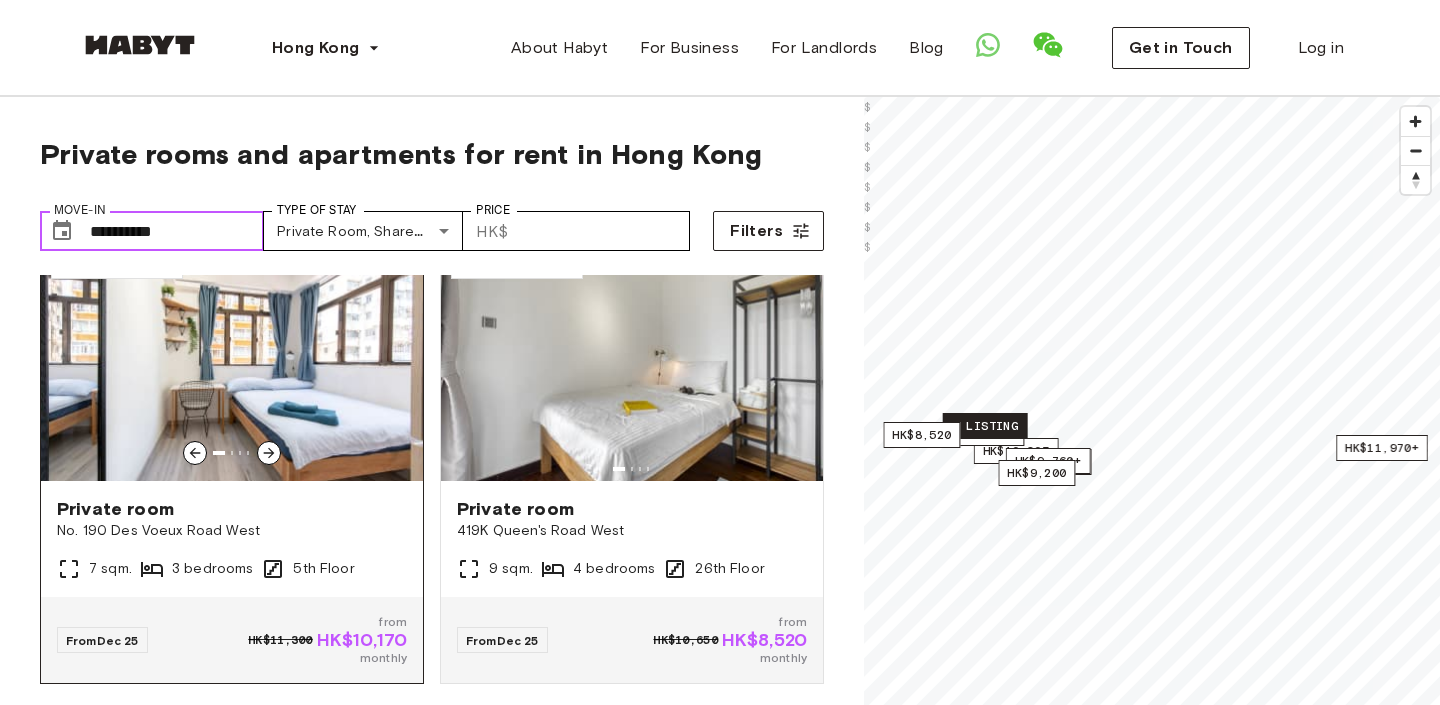 click at bounding box center (232, 361) 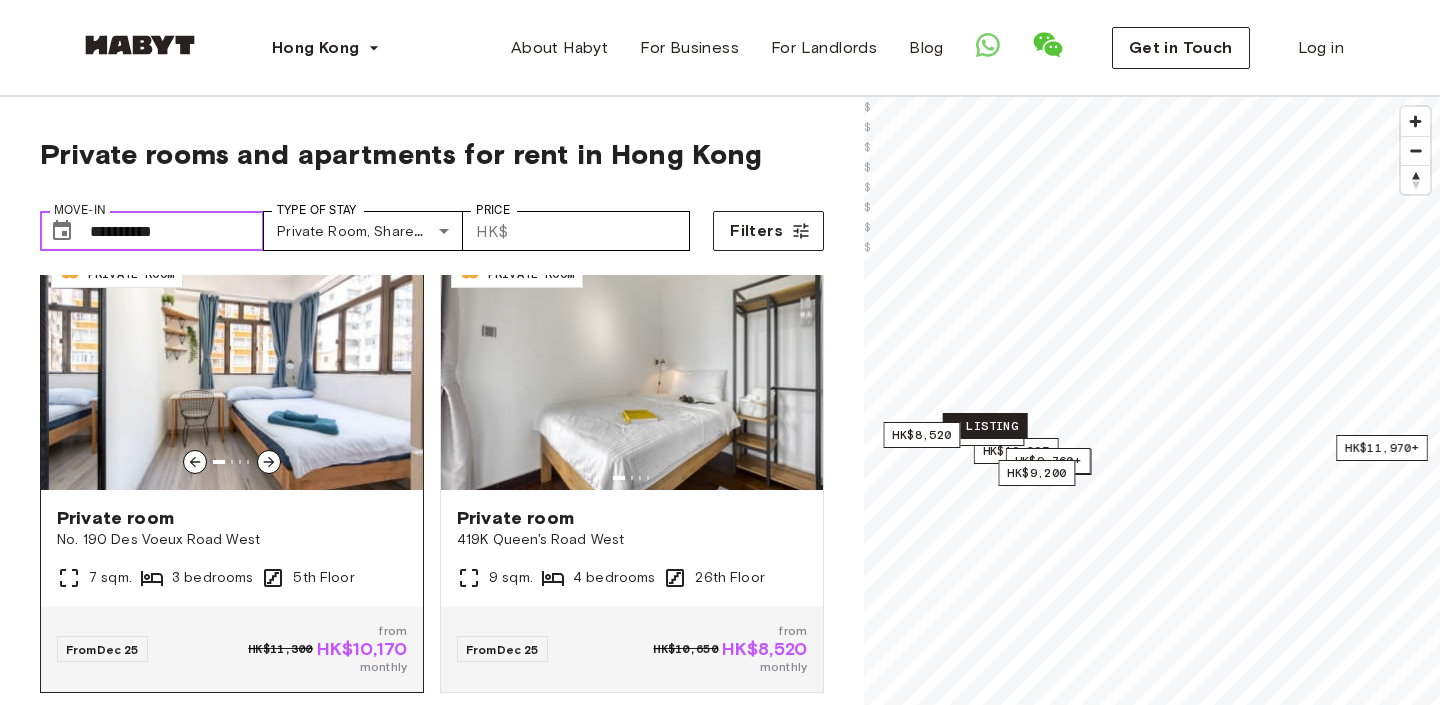 scroll, scrollTop: 1874, scrollLeft: 0, axis: vertical 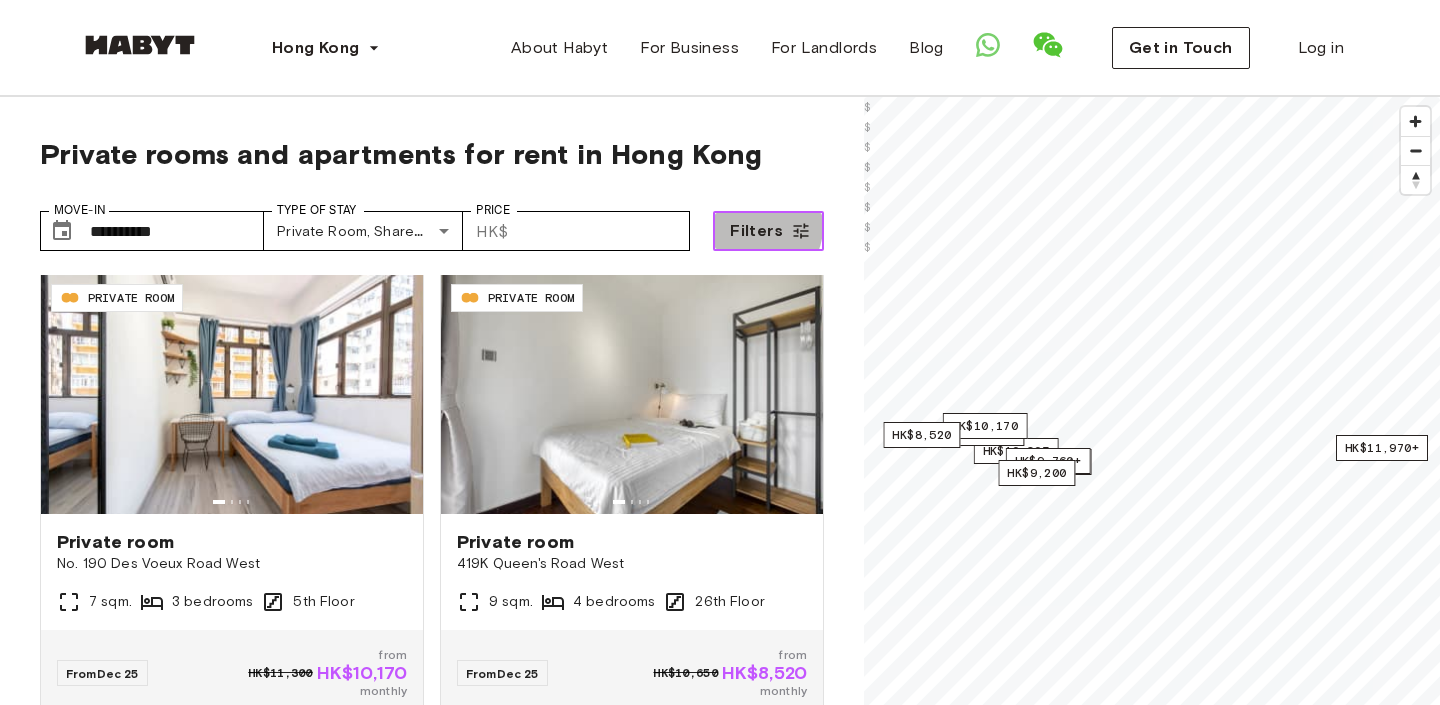 click on "Filters" at bounding box center [756, 231] 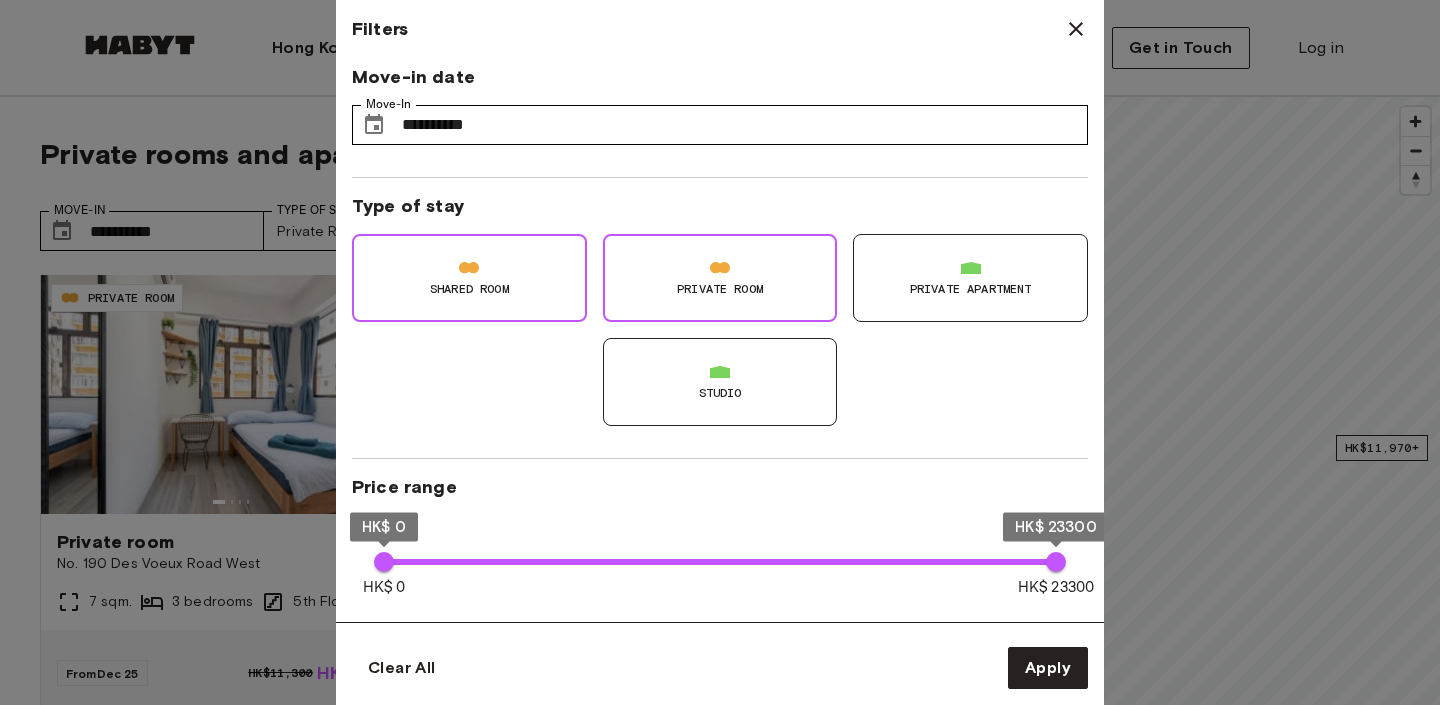 click at bounding box center (720, 352) 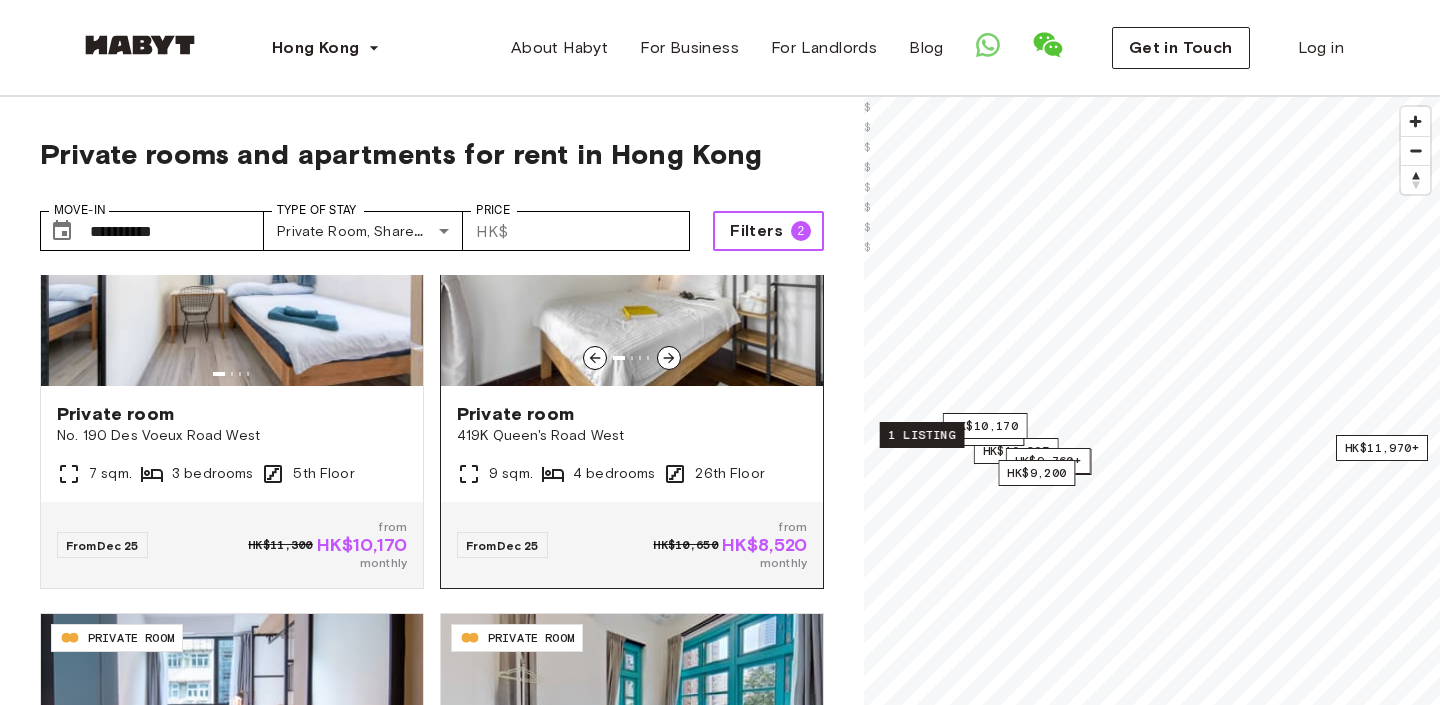 scroll, scrollTop: 2004, scrollLeft: 0, axis: vertical 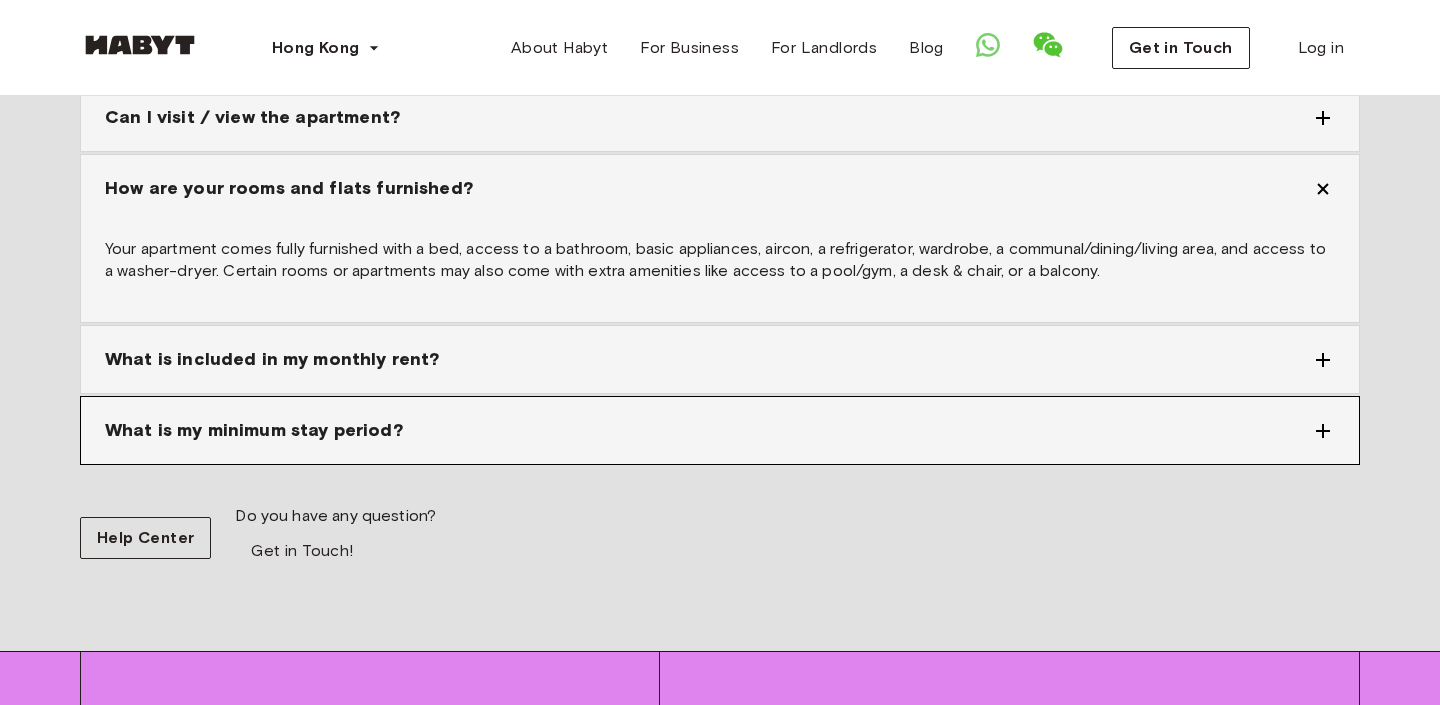 click on "What is my minimum stay period?" at bounding box center [720, 430] 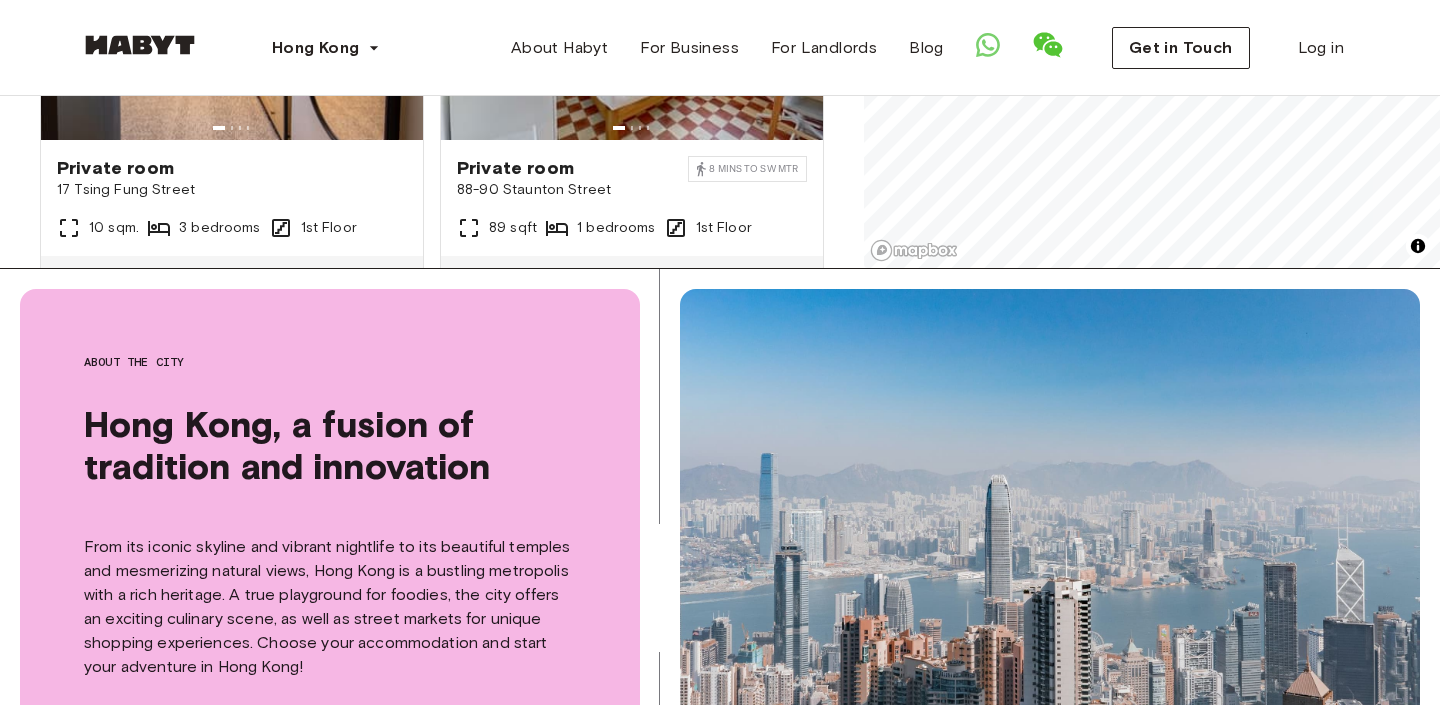 scroll, scrollTop: 0, scrollLeft: 0, axis: both 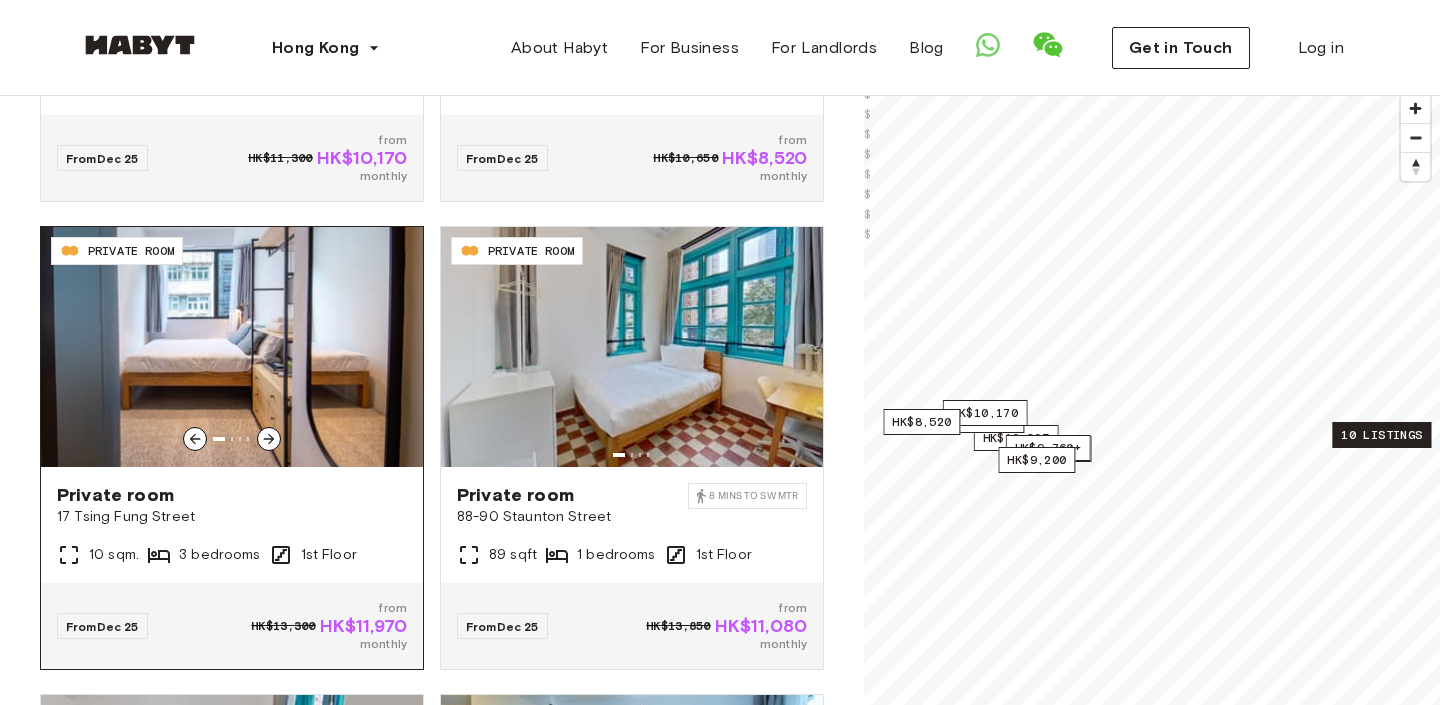 click at bounding box center [232, 347] 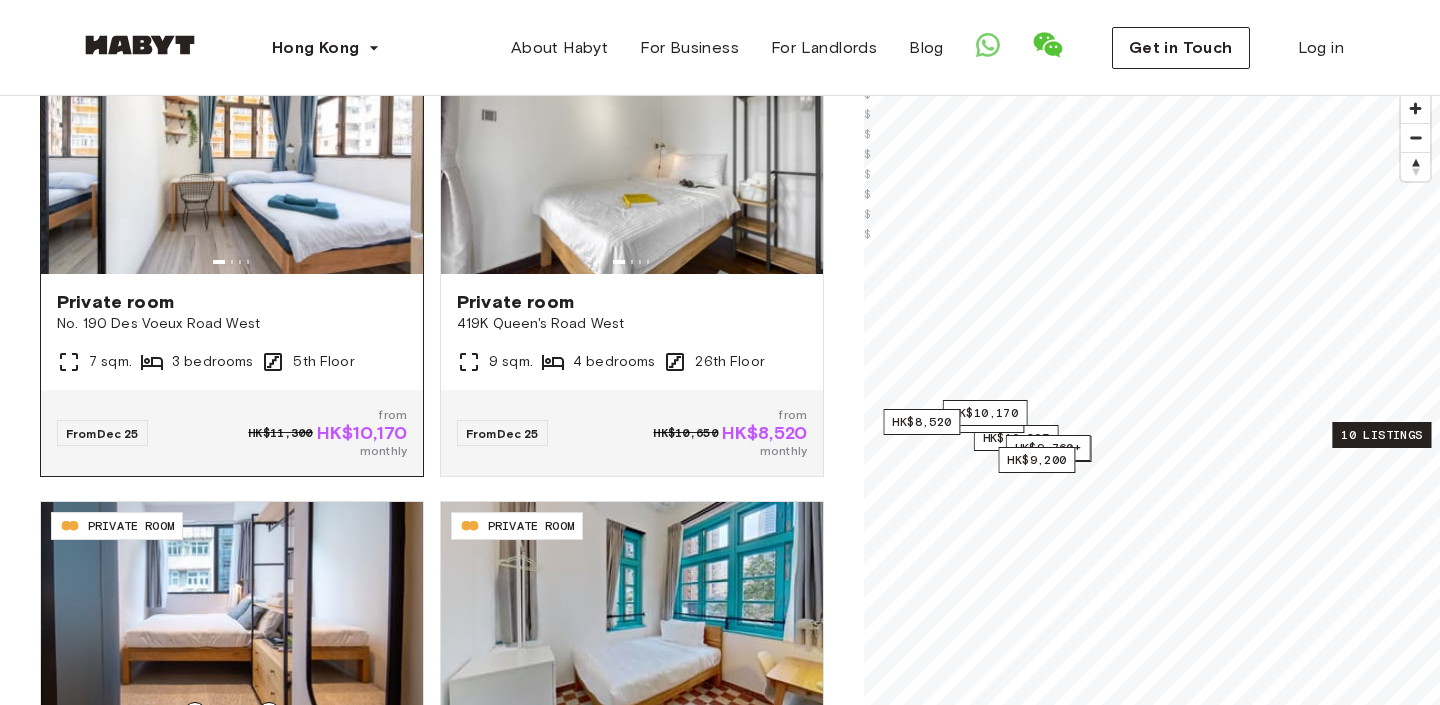 scroll, scrollTop: 1886, scrollLeft: 0, axis: vertical 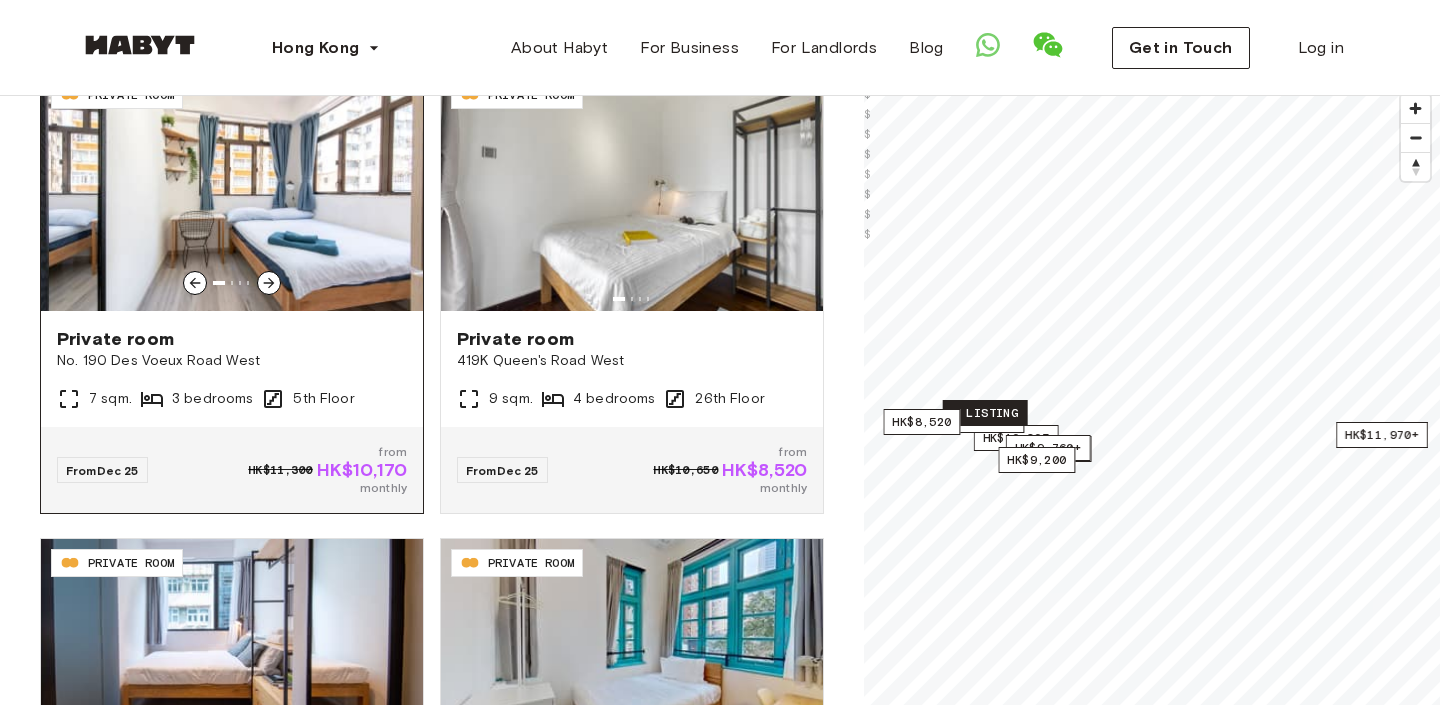 click on "Dec 25" at bounding box center (118, 470) 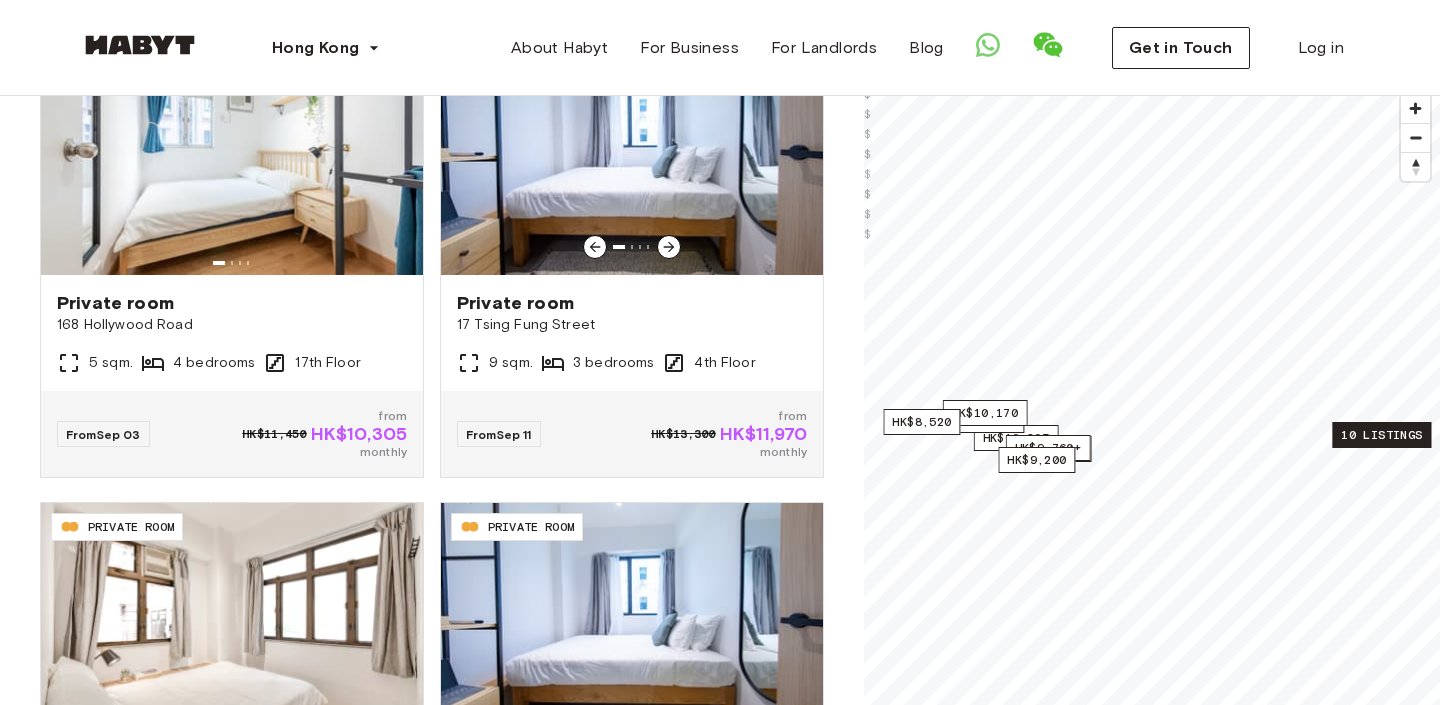 scroll, scrollTop: 0, scrollLeft: 0, axis: both 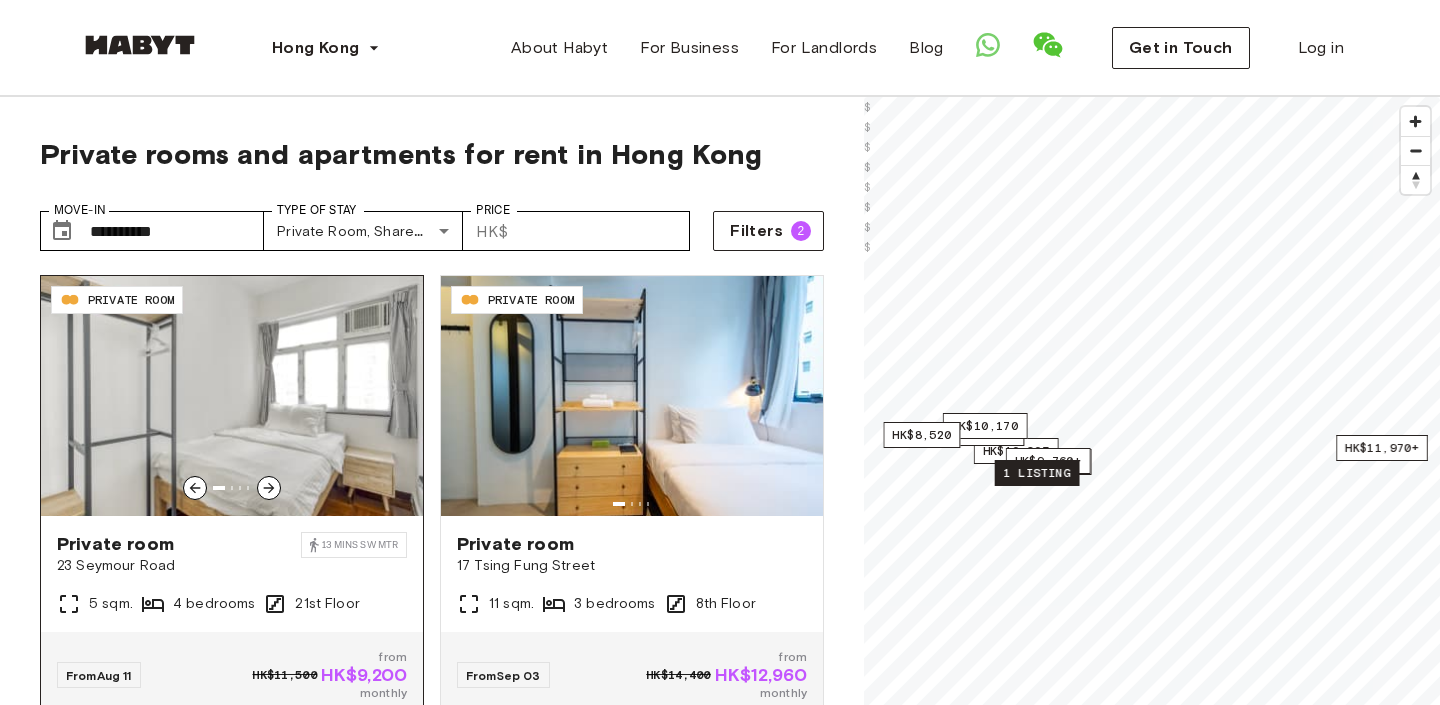 click at bounding box center [232, 396] 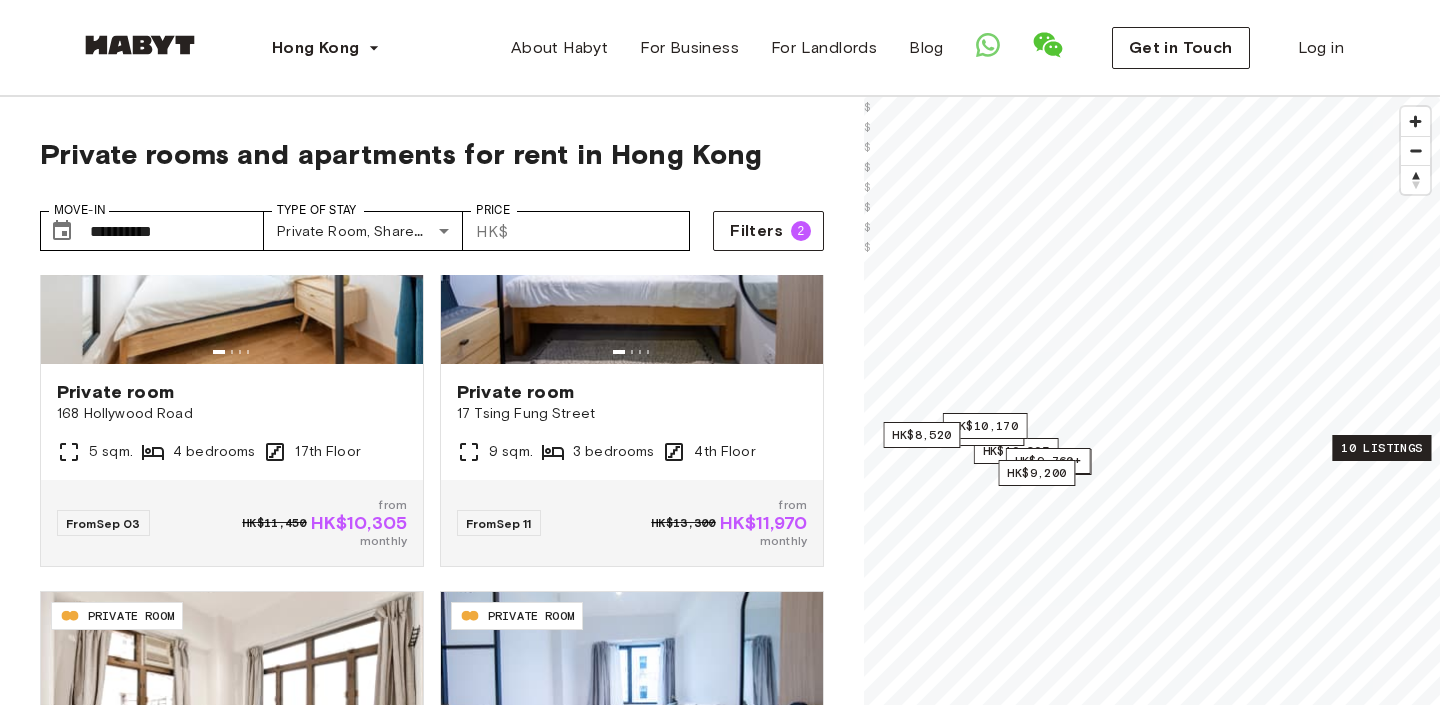 scroll, scrollTop: 0, scrollLeft: 0, axis: both 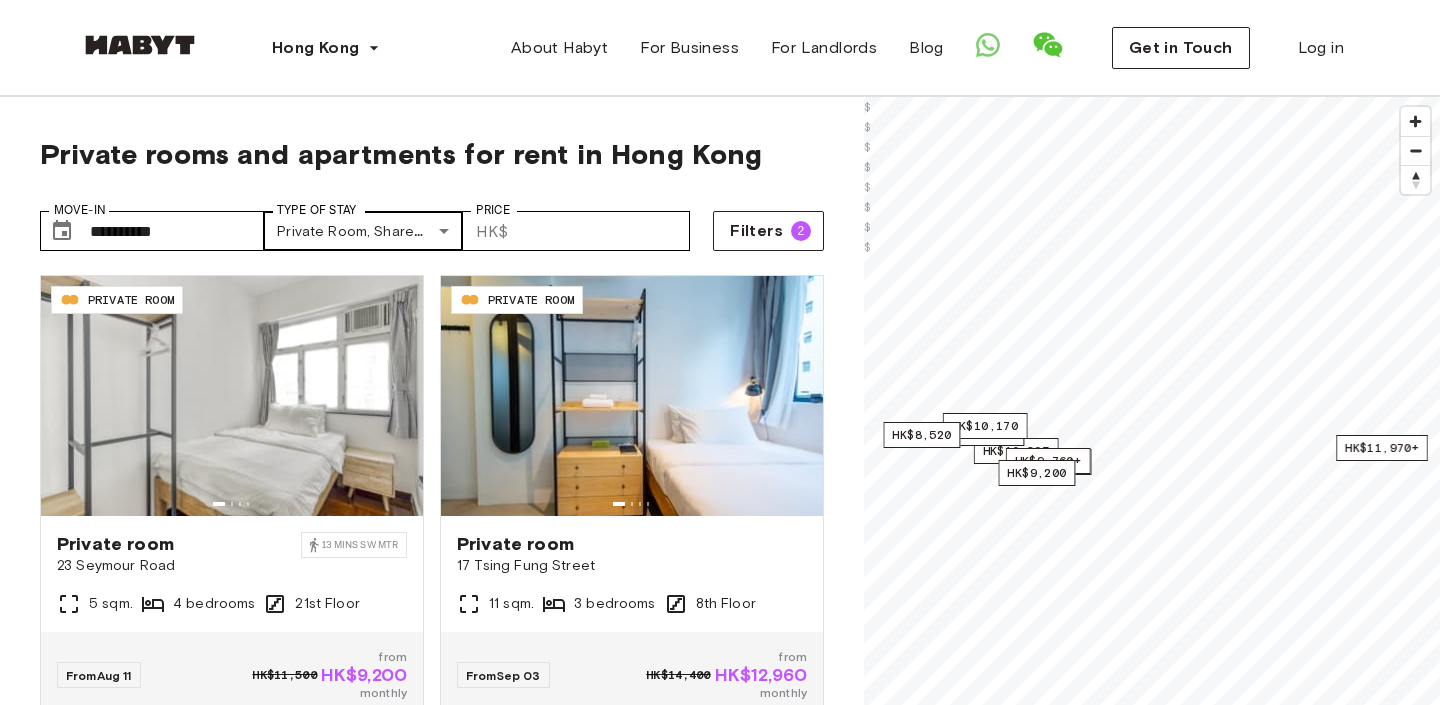click on "**********" at bounding box center [720, 2318] 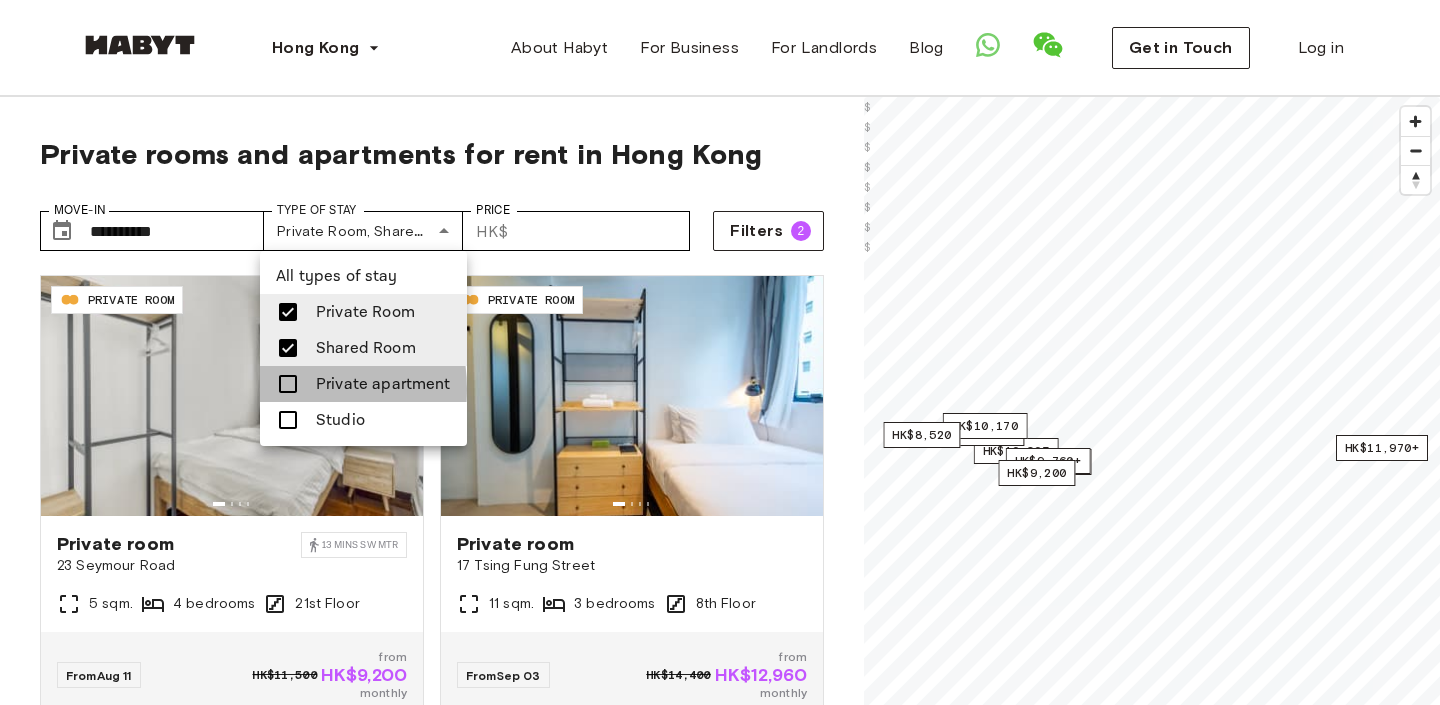 click at bounding box center (288, 384) 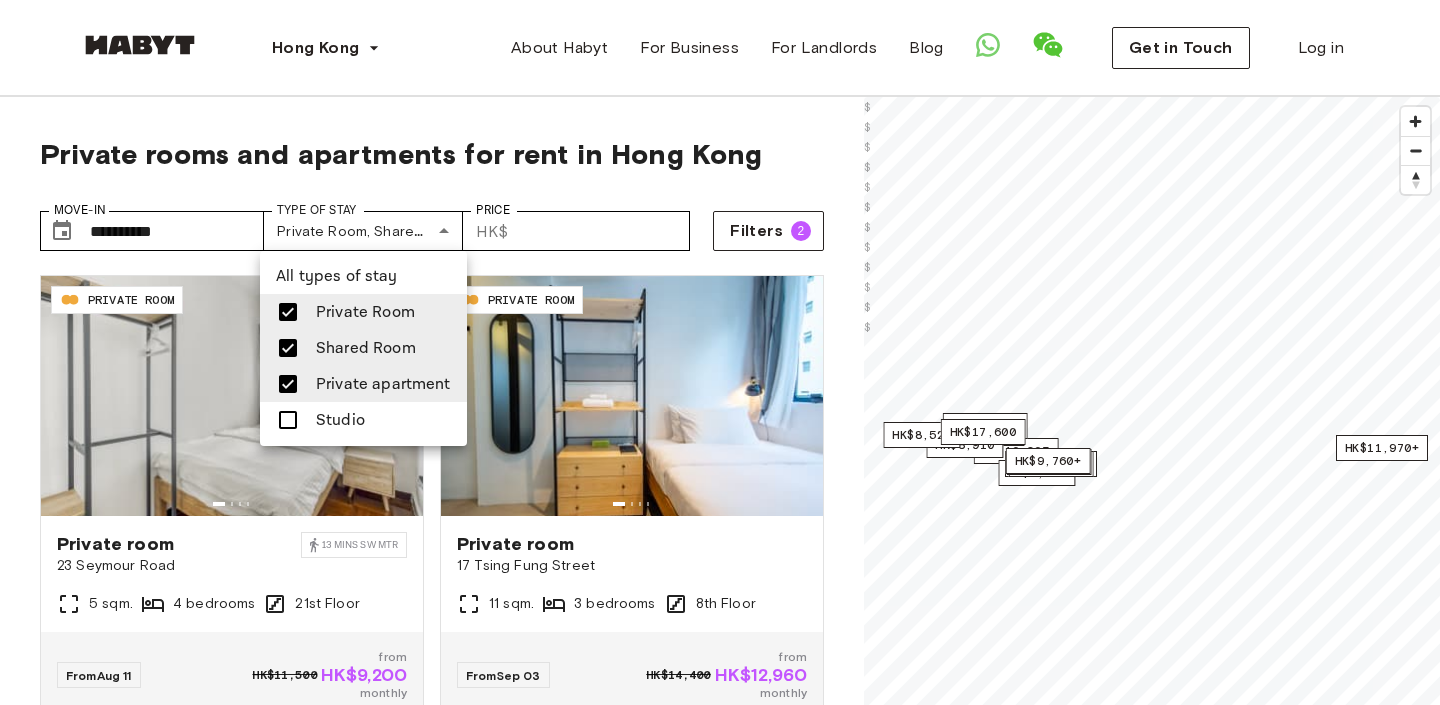 click at bounding box center (288, 420) 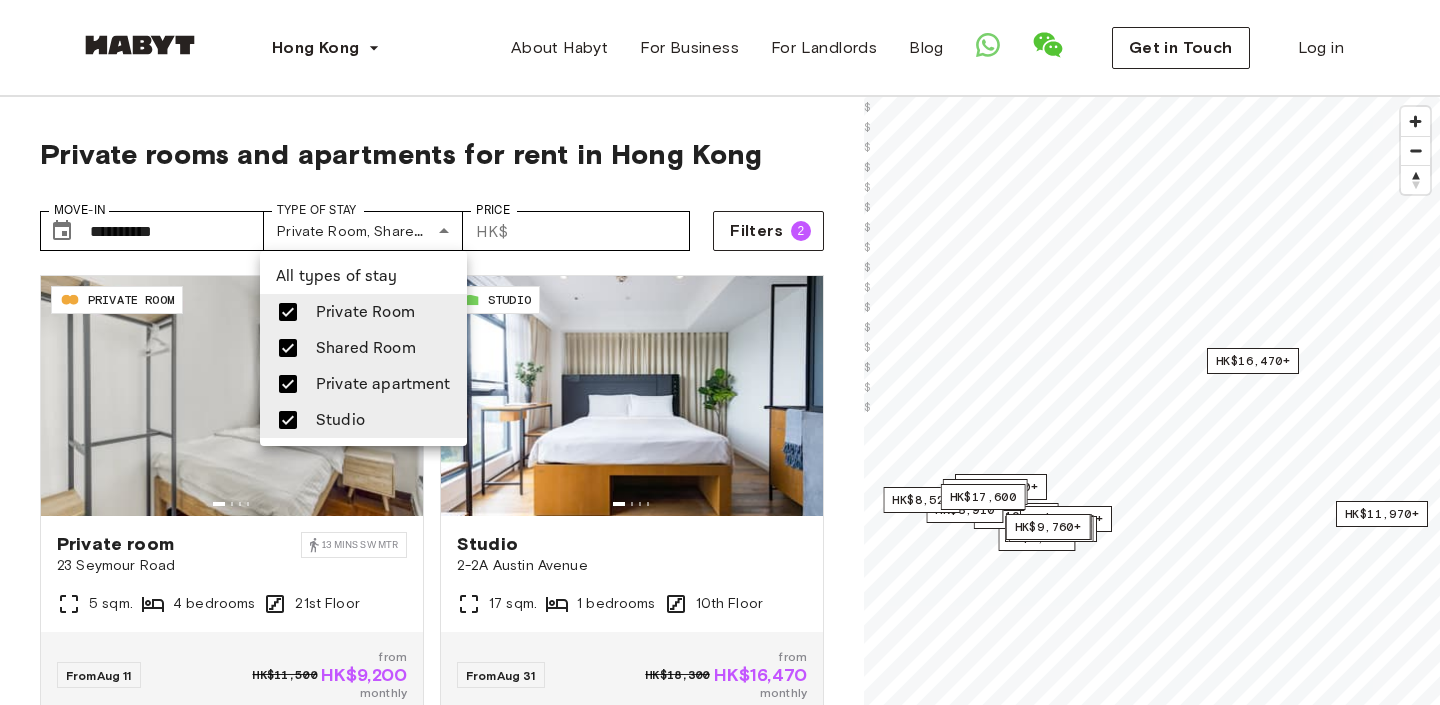 click at bounding box center (720, 352) 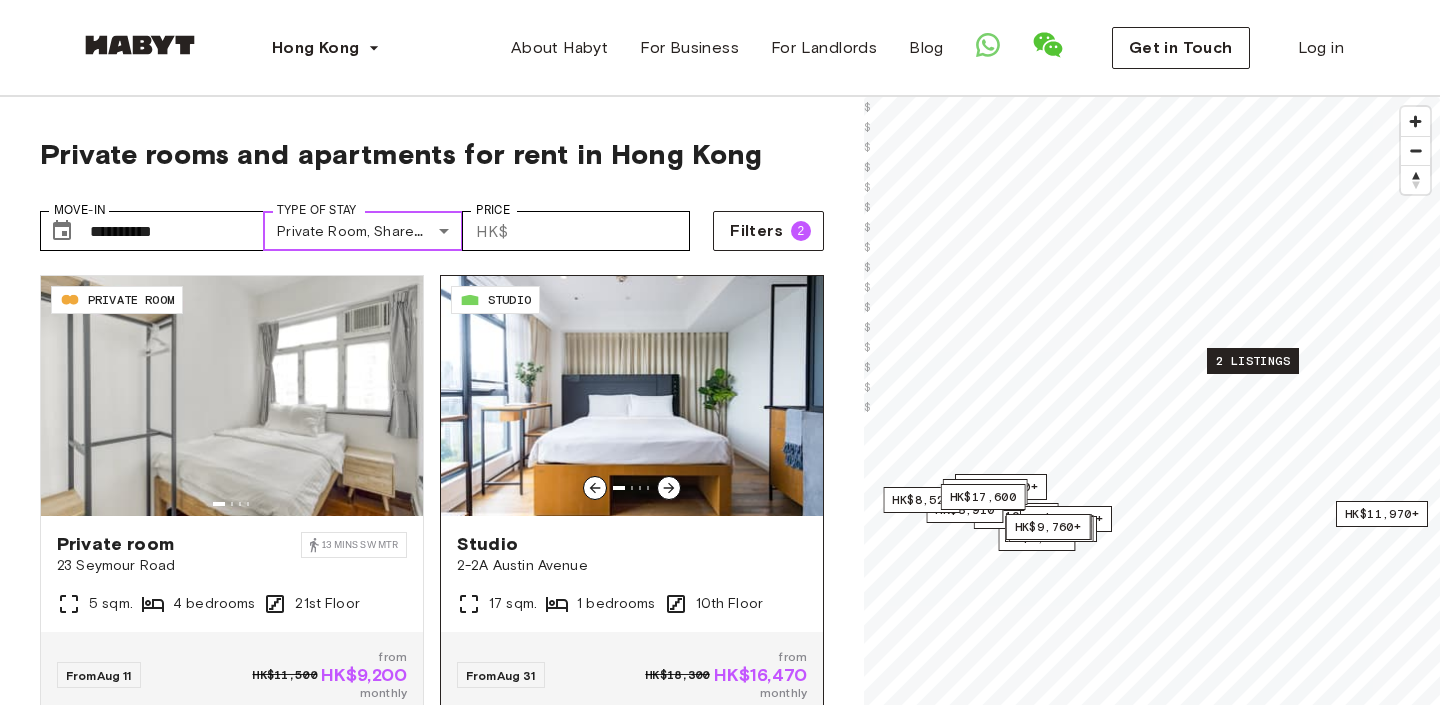 scroll, scrollTop: 31, scrollLeft: 0, axis: vertical 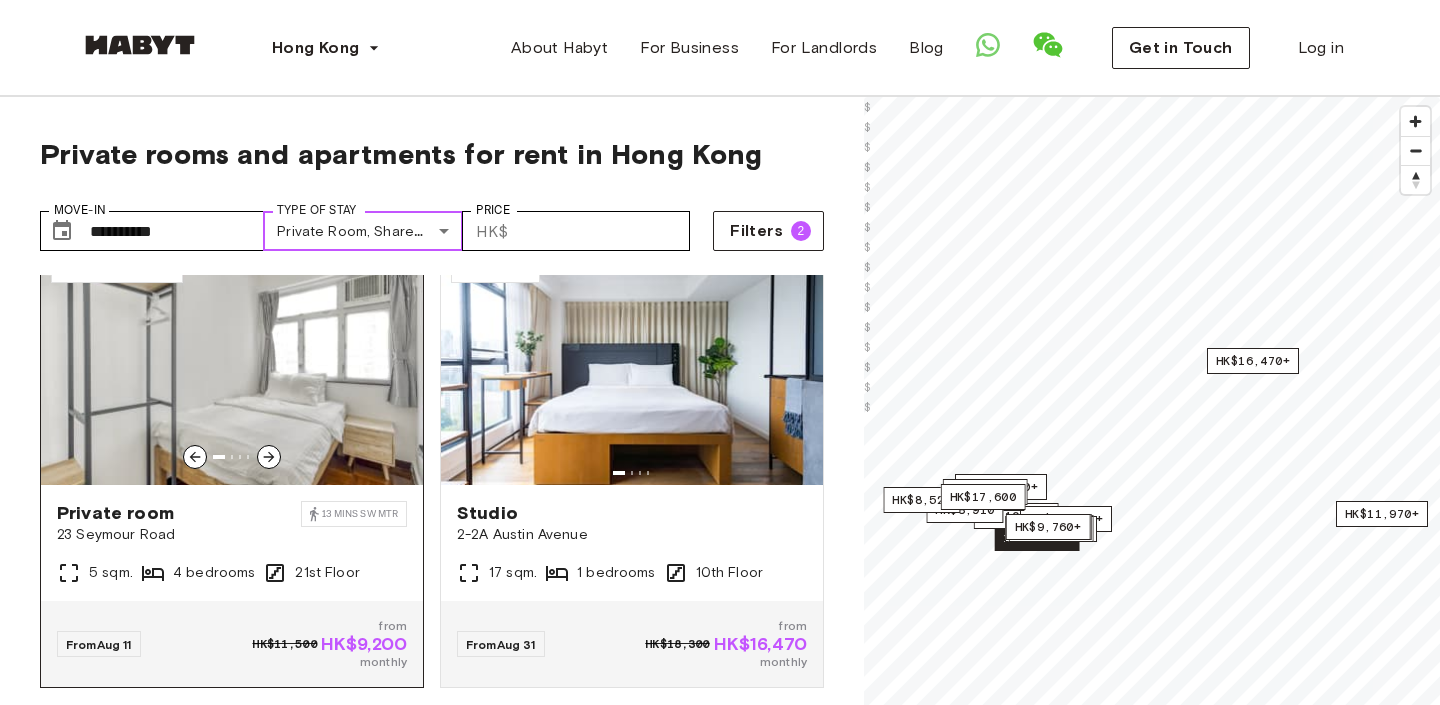 click at bounding box center (232, 365) 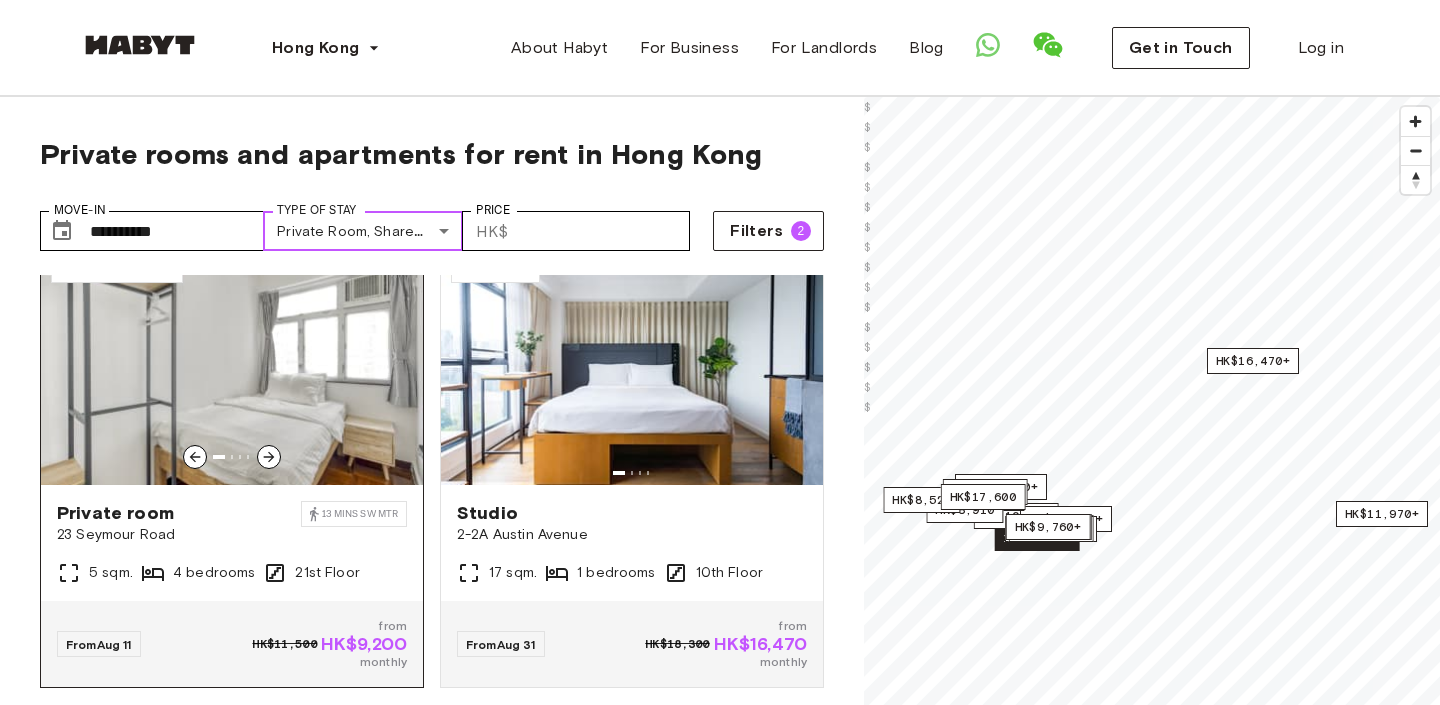 click at bounding box center (232, 365) 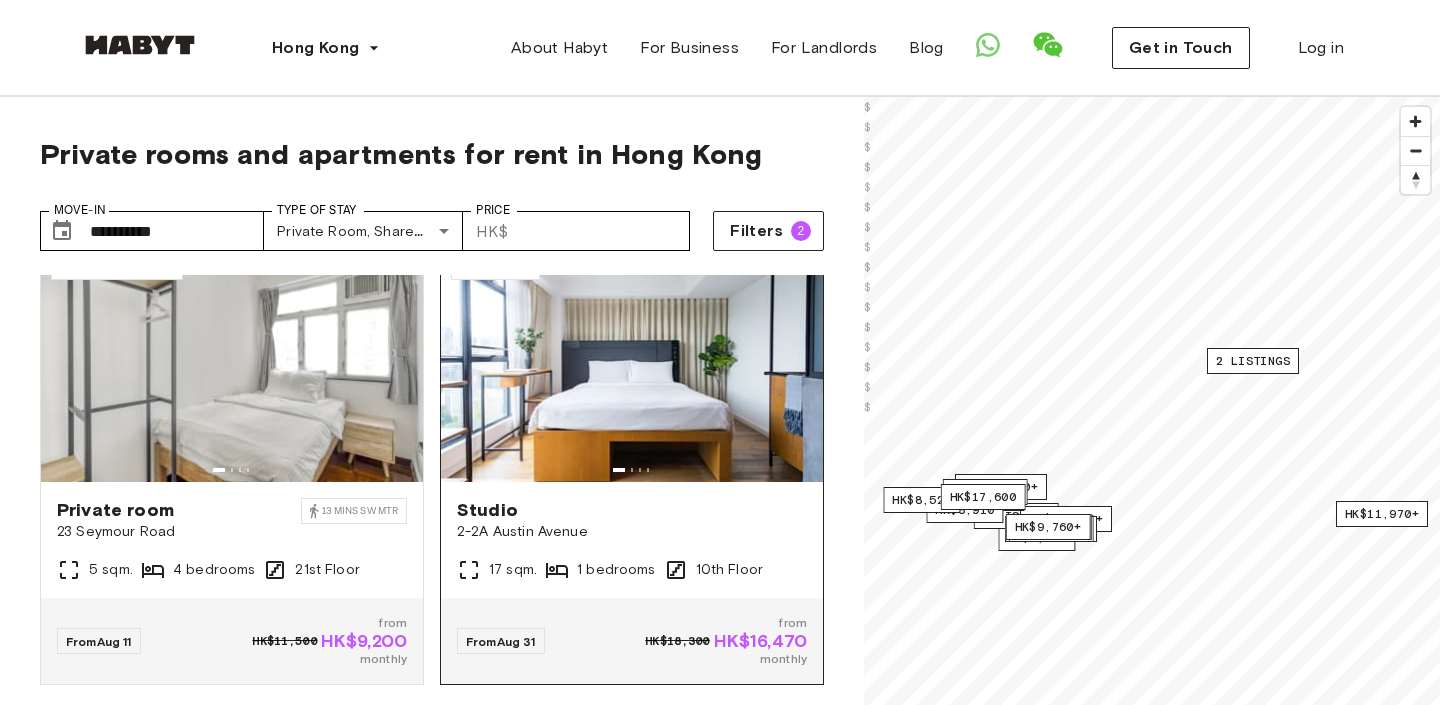 scroll, scrollTop: 0, scrollLeft: 0, axis: both 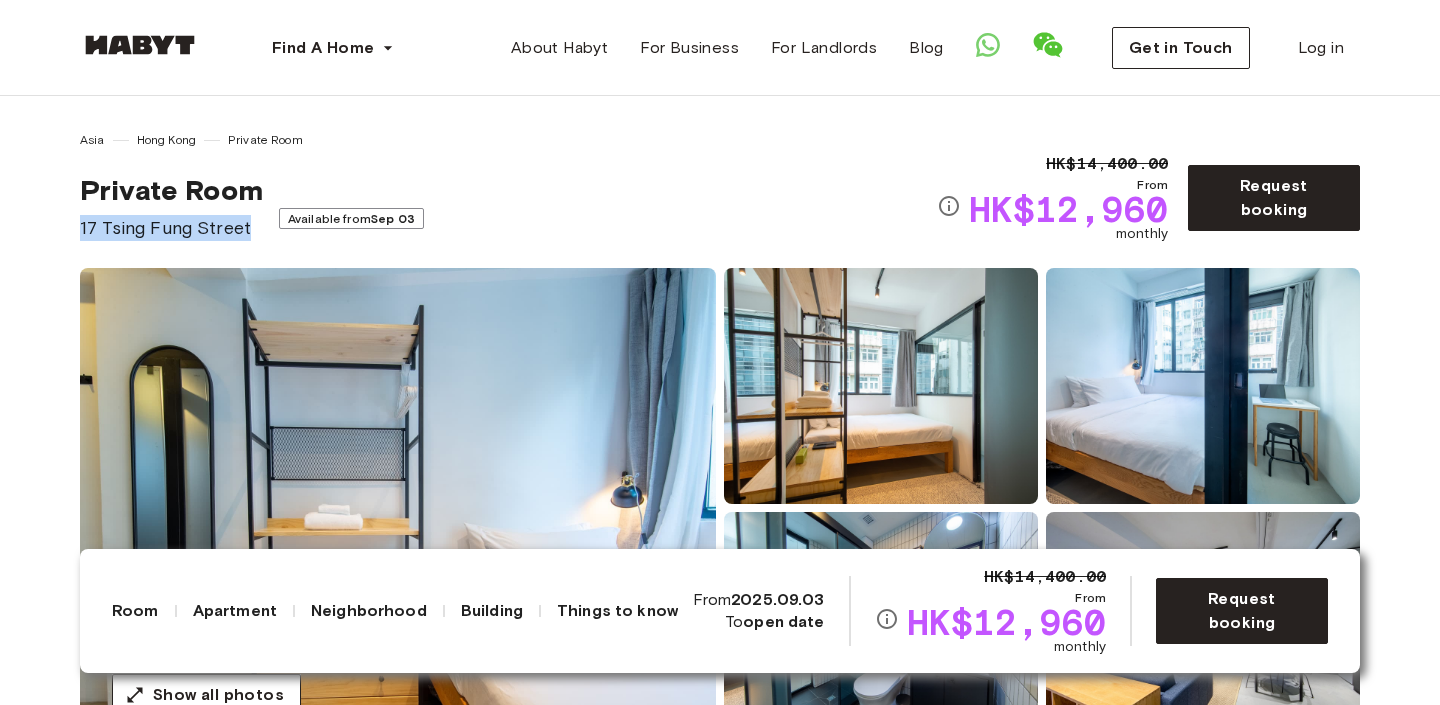 drag, startPoint x: 77, startPoint y: 225, endPoint x: 251, endPoint y: 230, distance: 174.07182 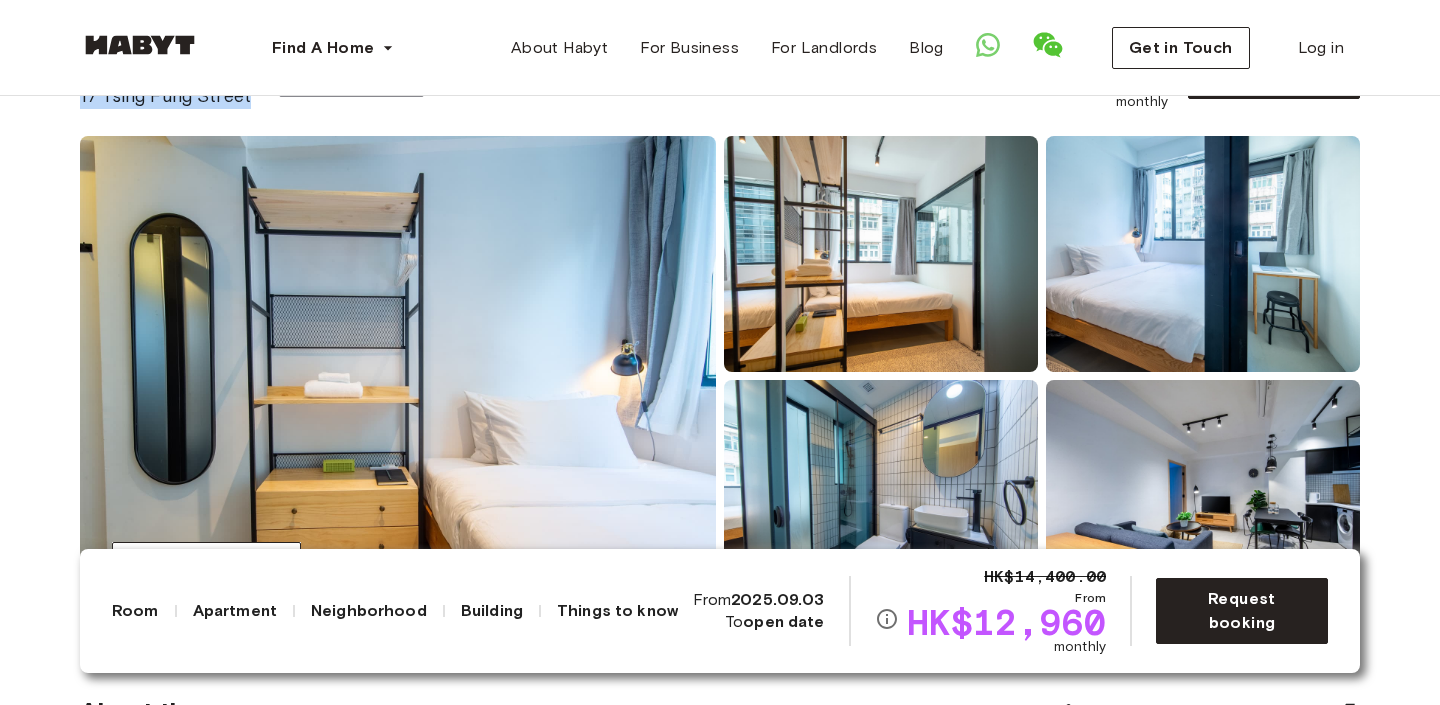 scroll, scrollTop: 54, scrollLeft: 0, axis: vertical 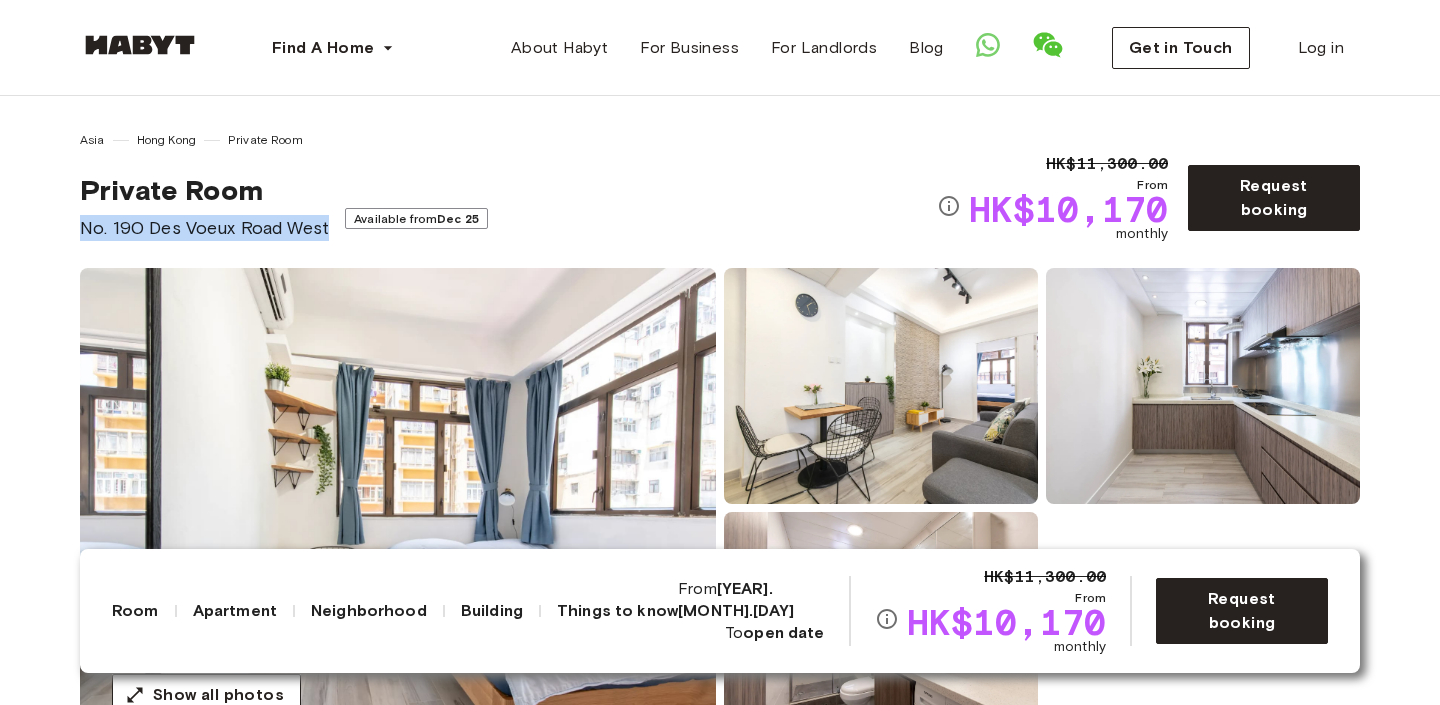drag, startPoint x: 77, startPoint y: 228, endPoint x: 328, endPoint y: 236, distance: 251.12746 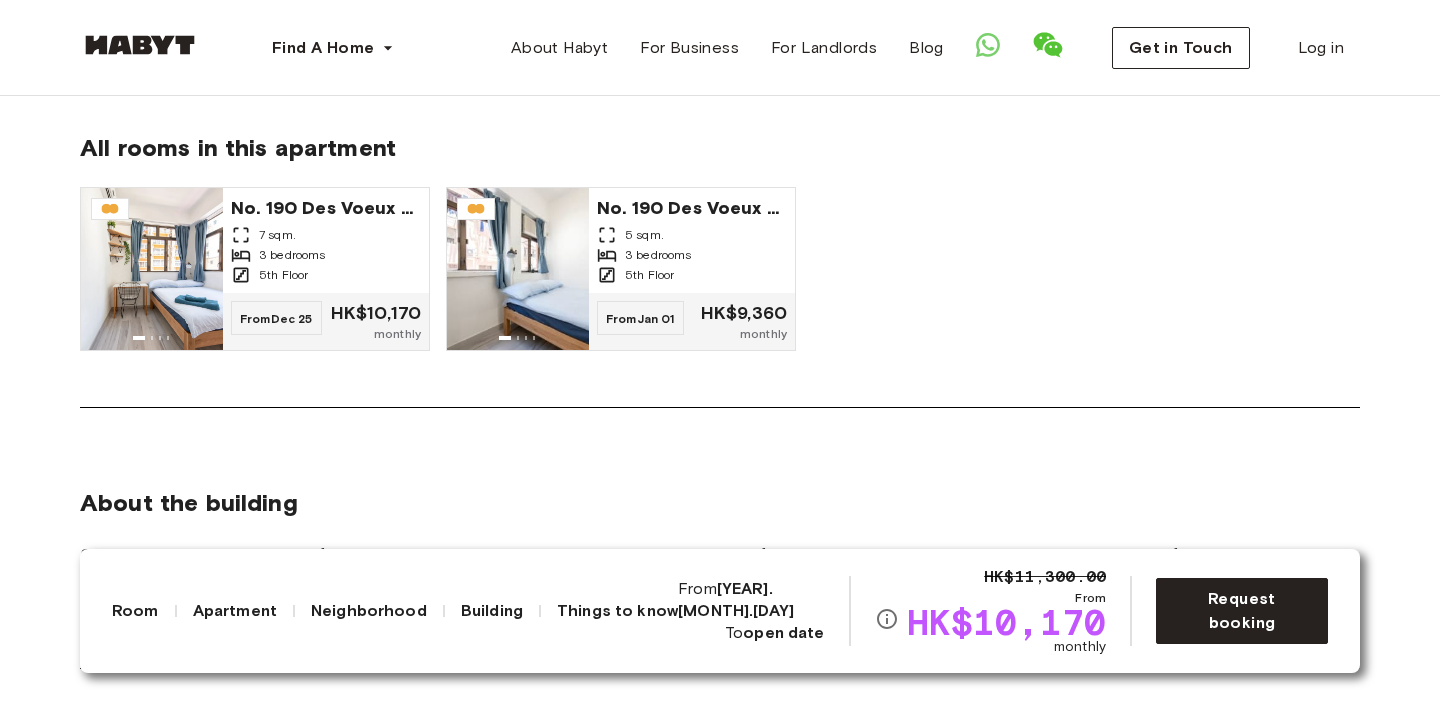 scroll, scrollTop: 1772, scrollLeft: 0, axis: vertical 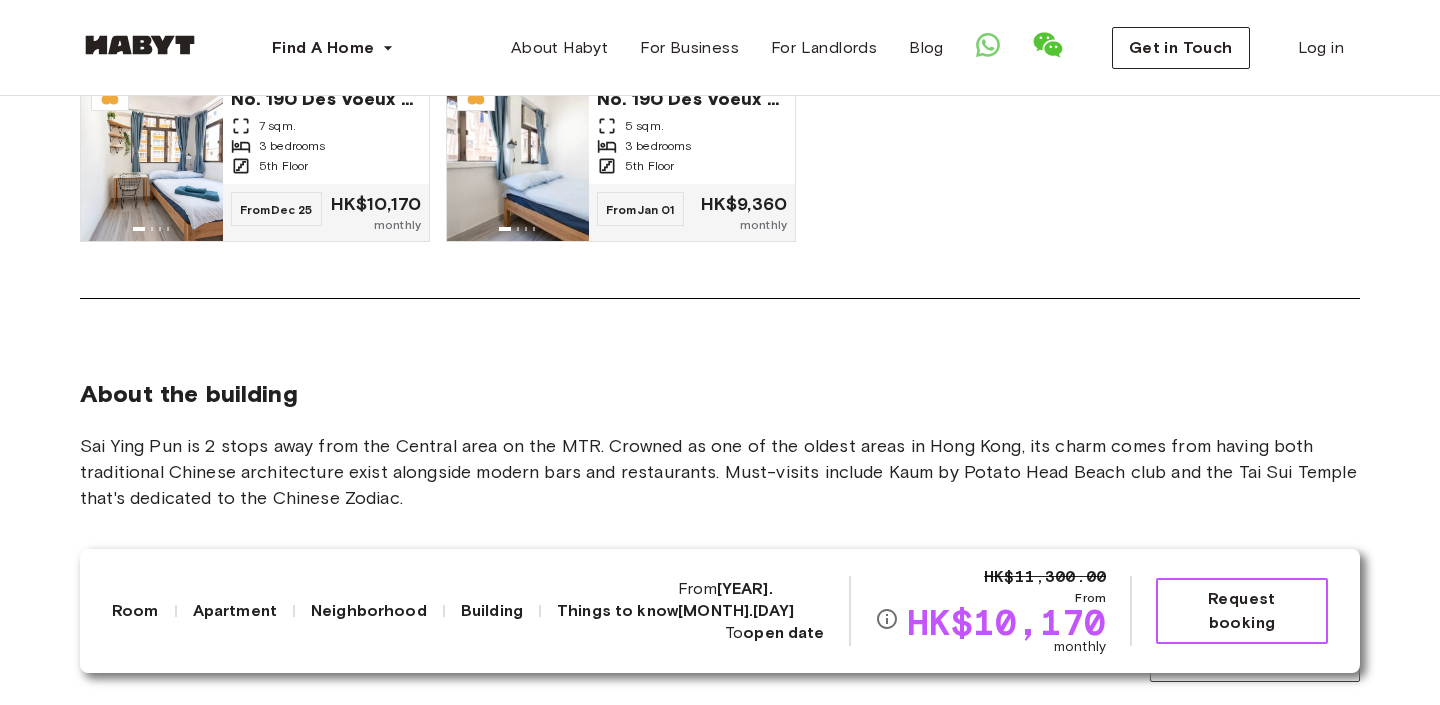 click on "Request booking" at bounding box center (1242, 611) 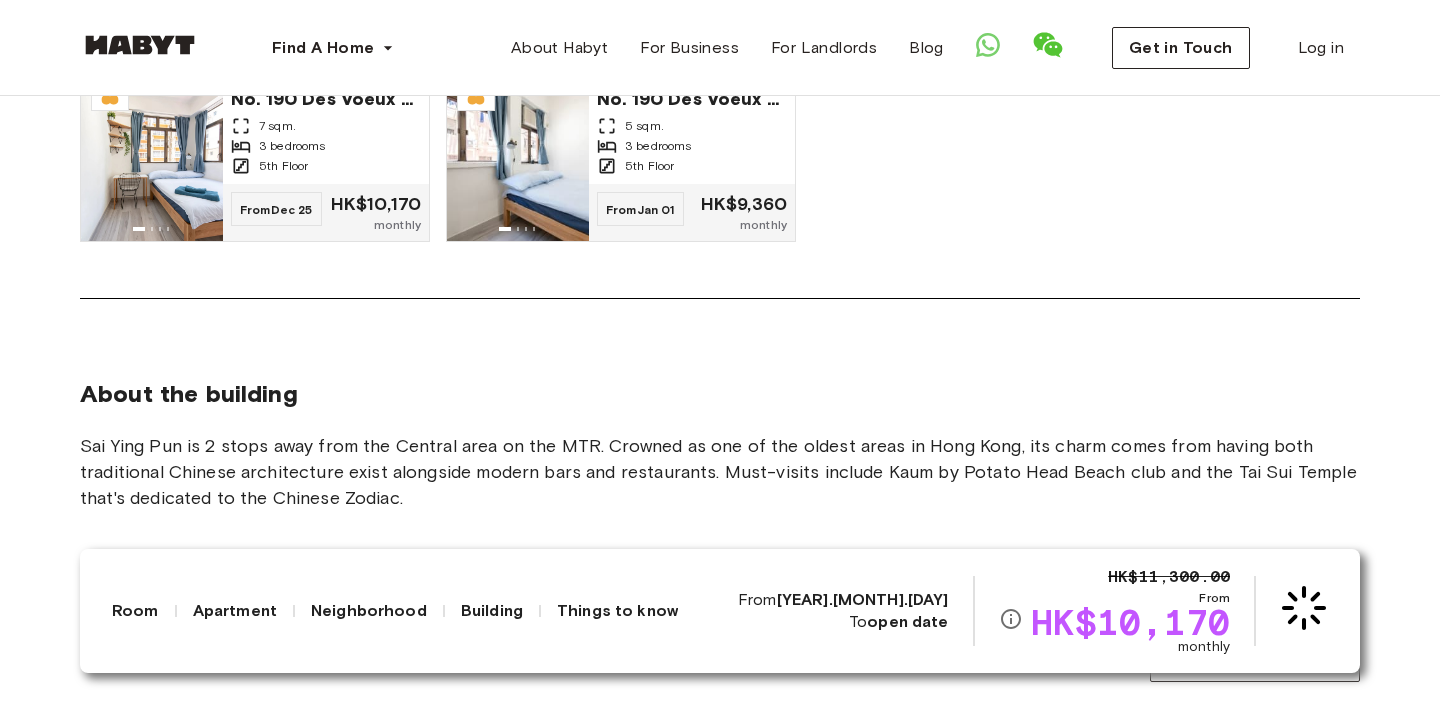 scroll, scrollTop: 0, scrollLeft: 0, axis: both 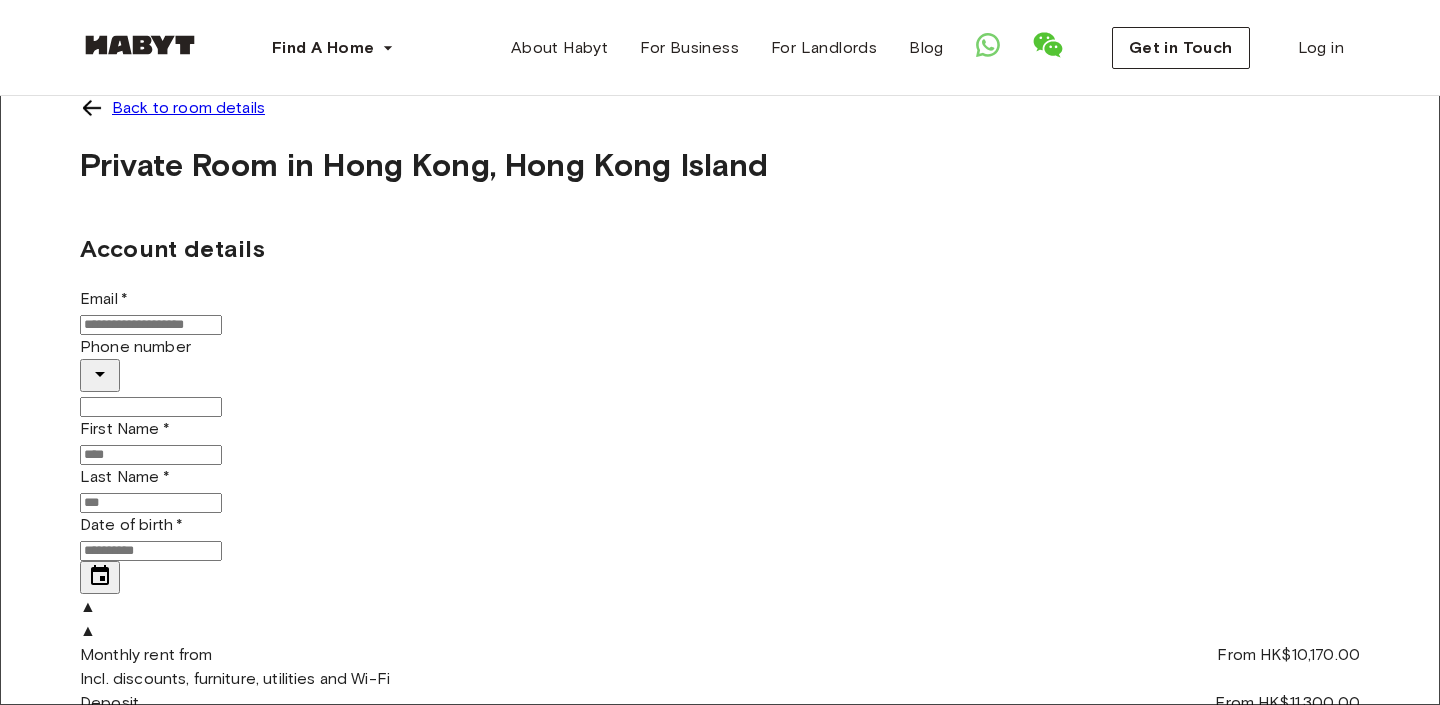 click on "Email   *" at bounding box center (151, 325) 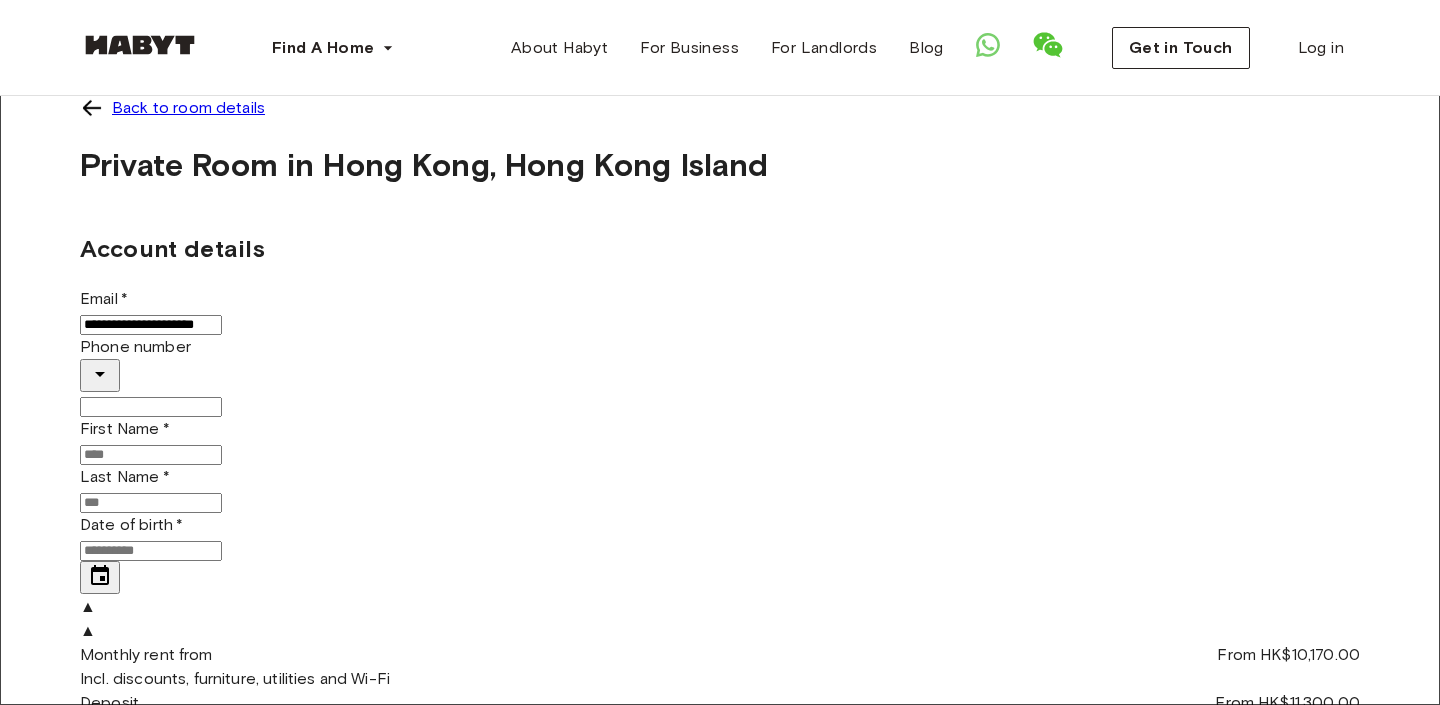 type on "*******" 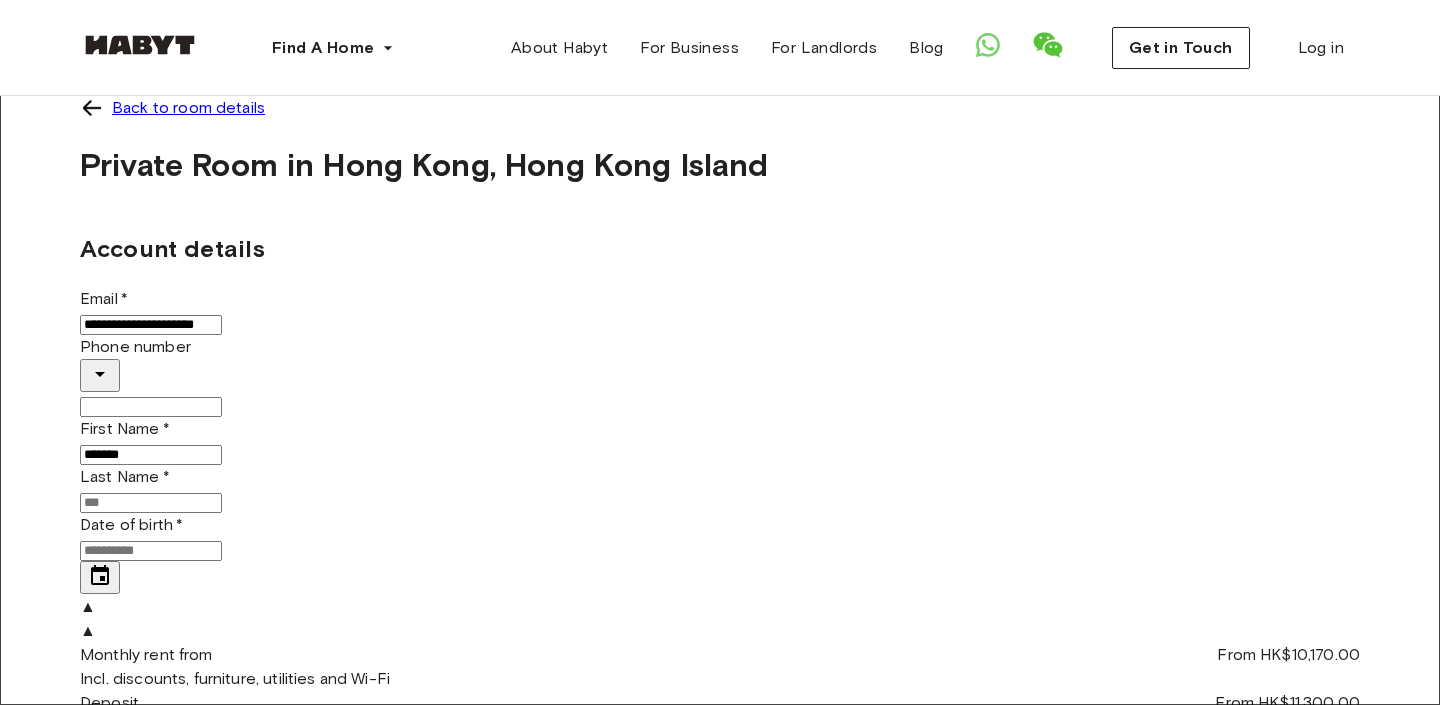 type on "***" 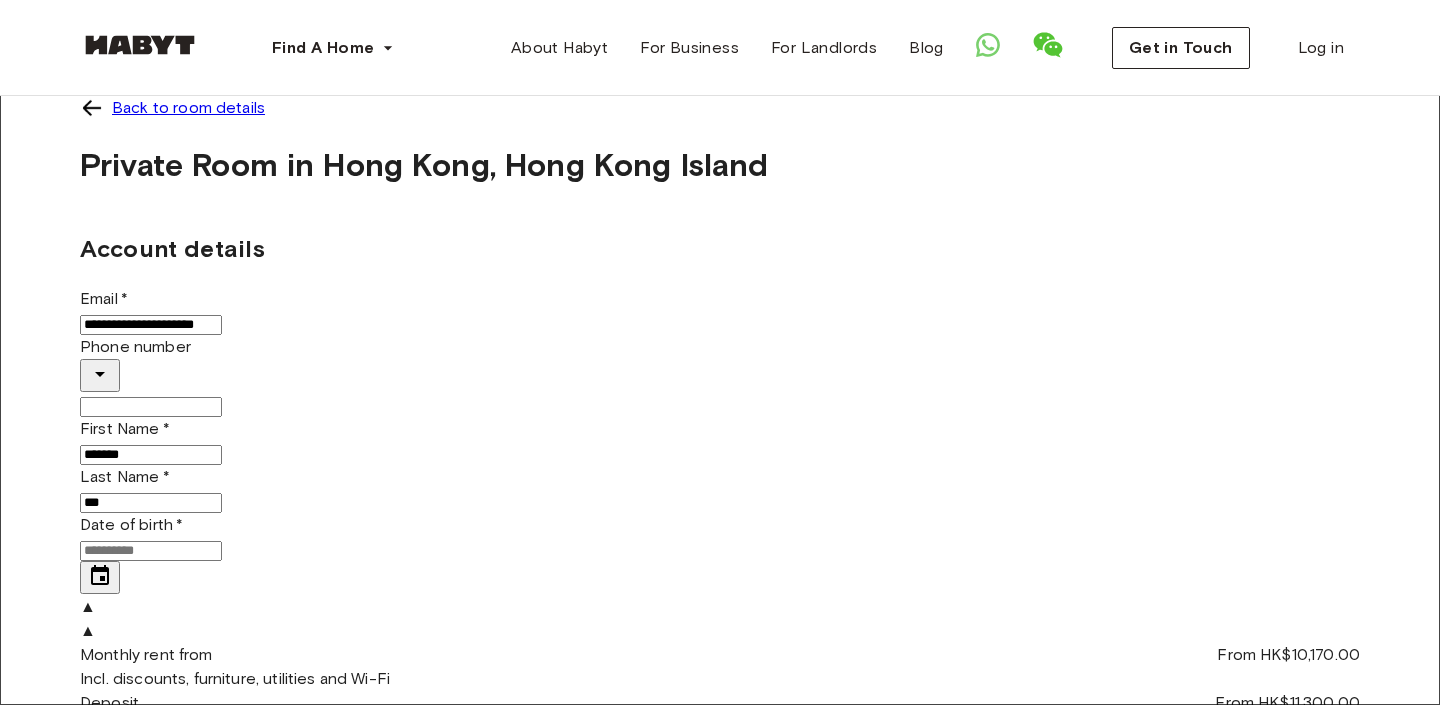 click on "Phone number" at bounding box center [151, 407] 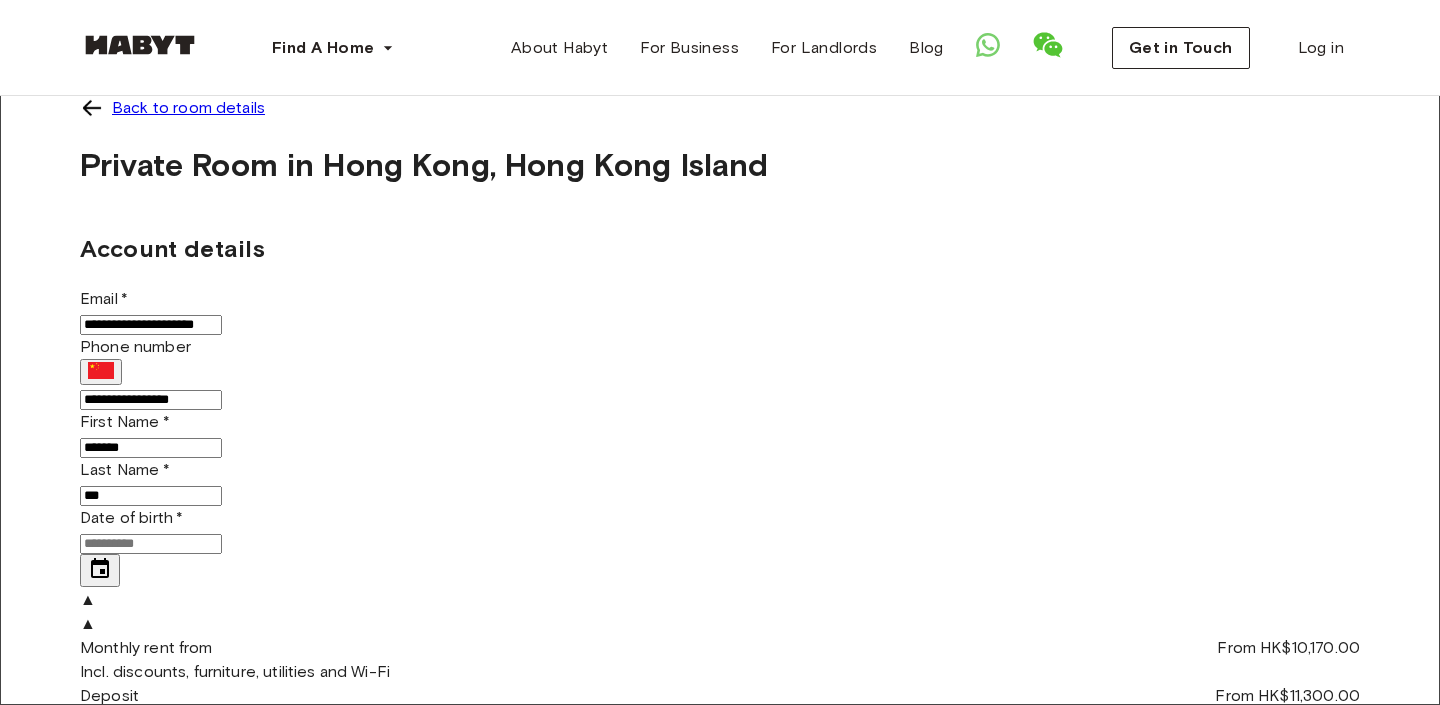 click on "Date of birth   *" at bounding box center [151, 544] 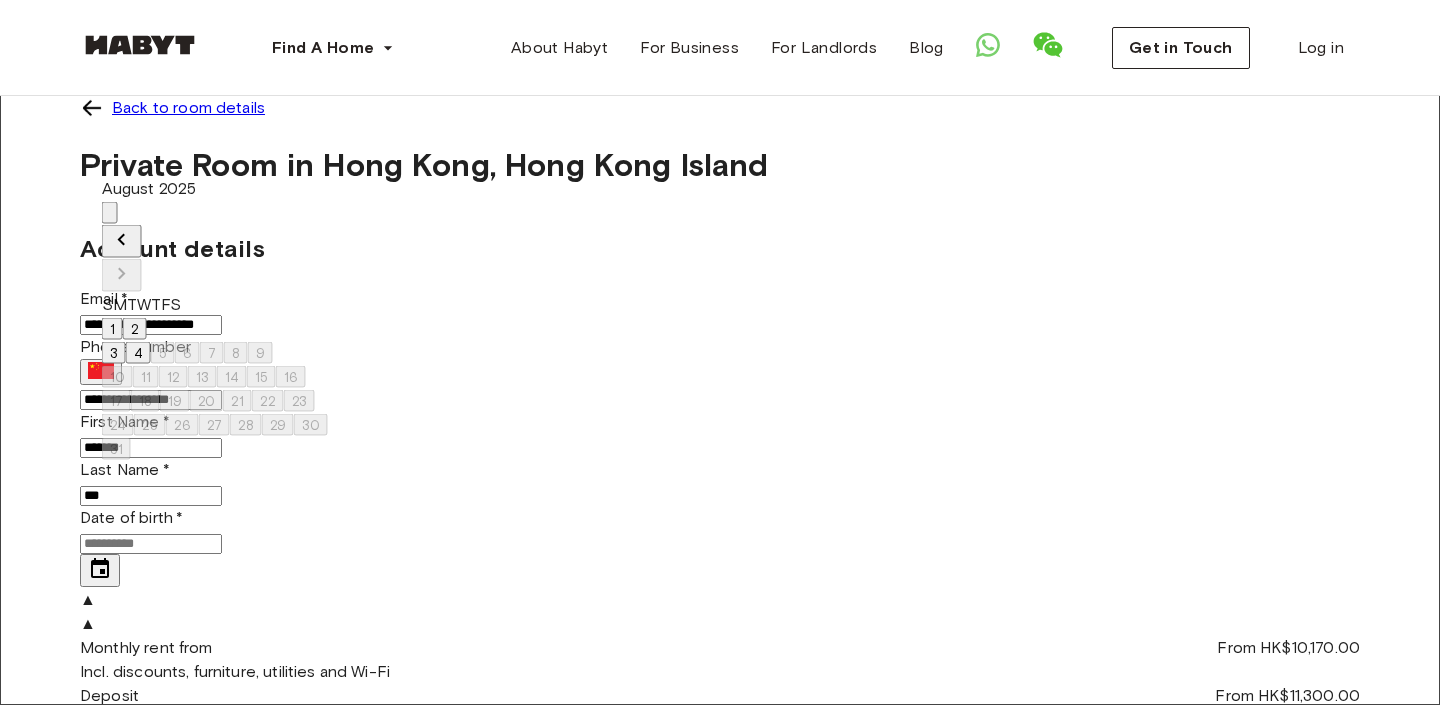 click at bounding box center (215, 259) 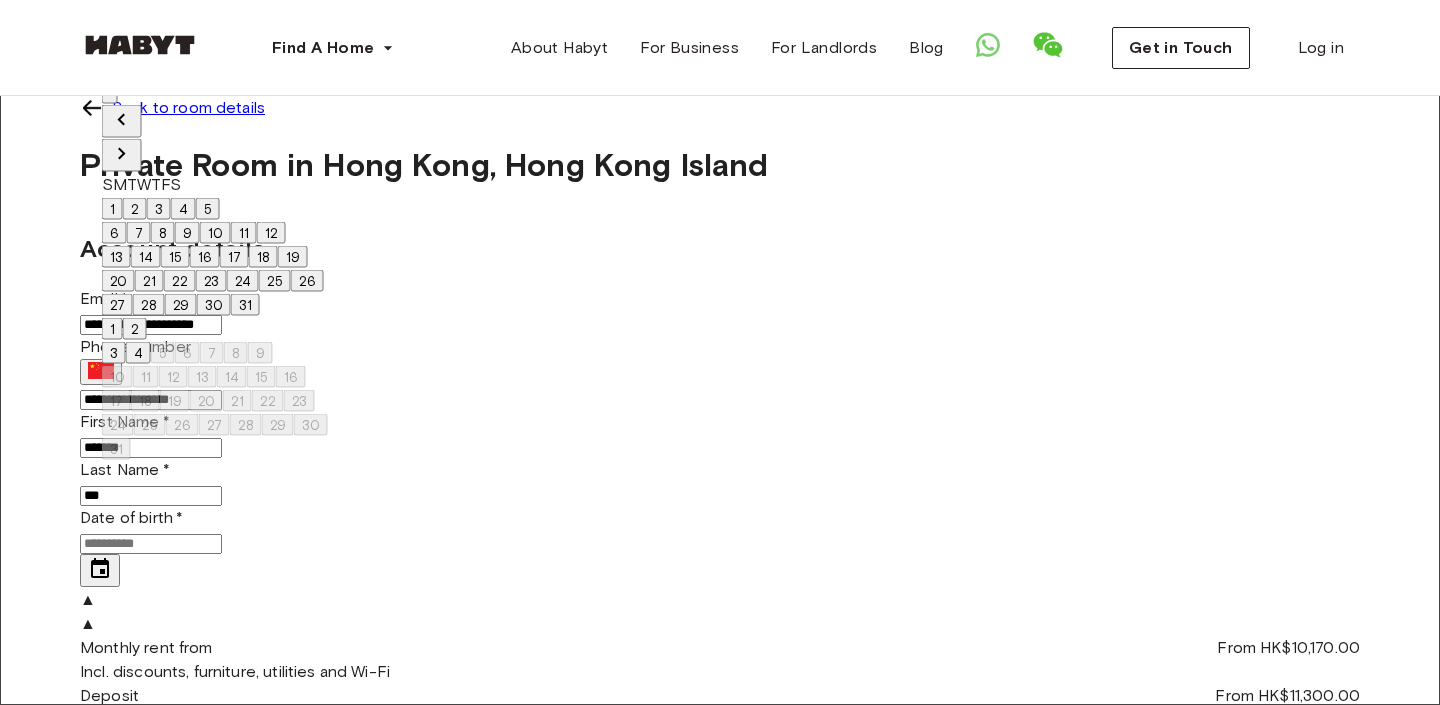 click 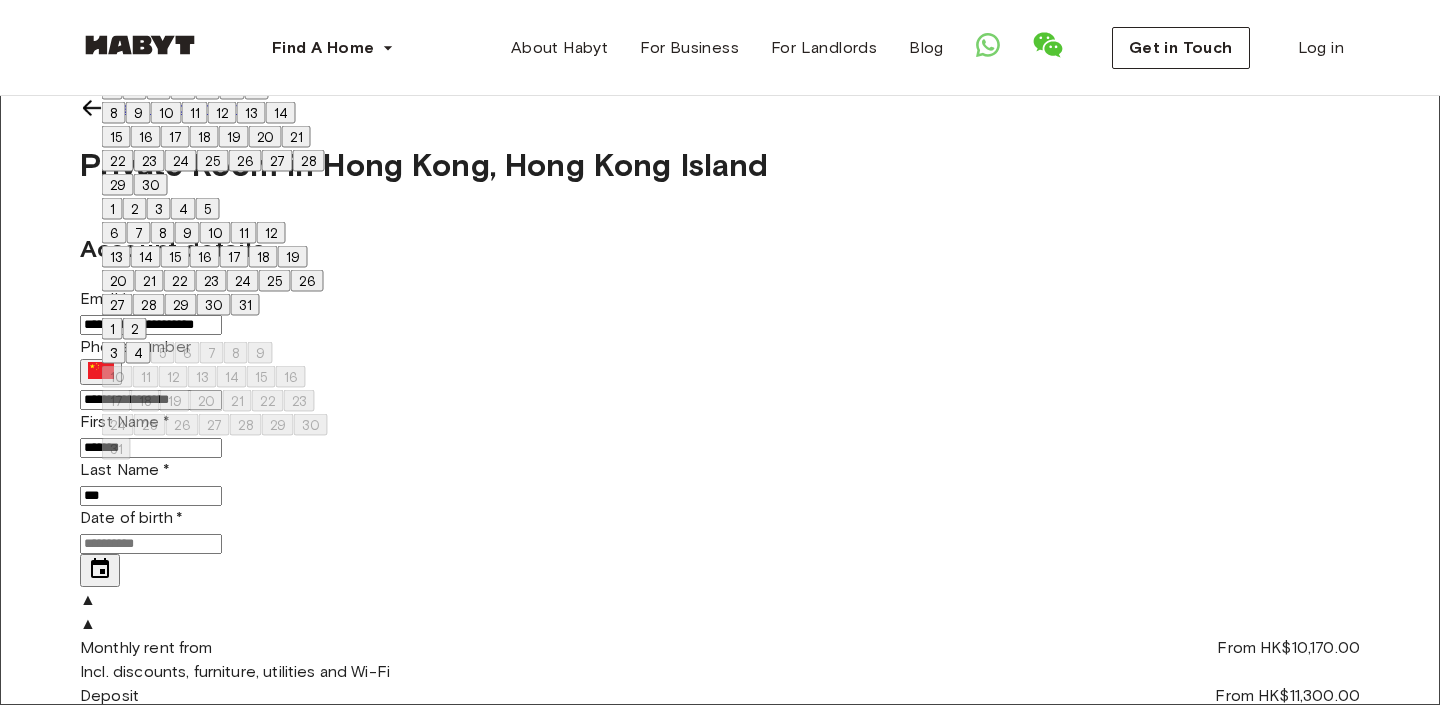 click 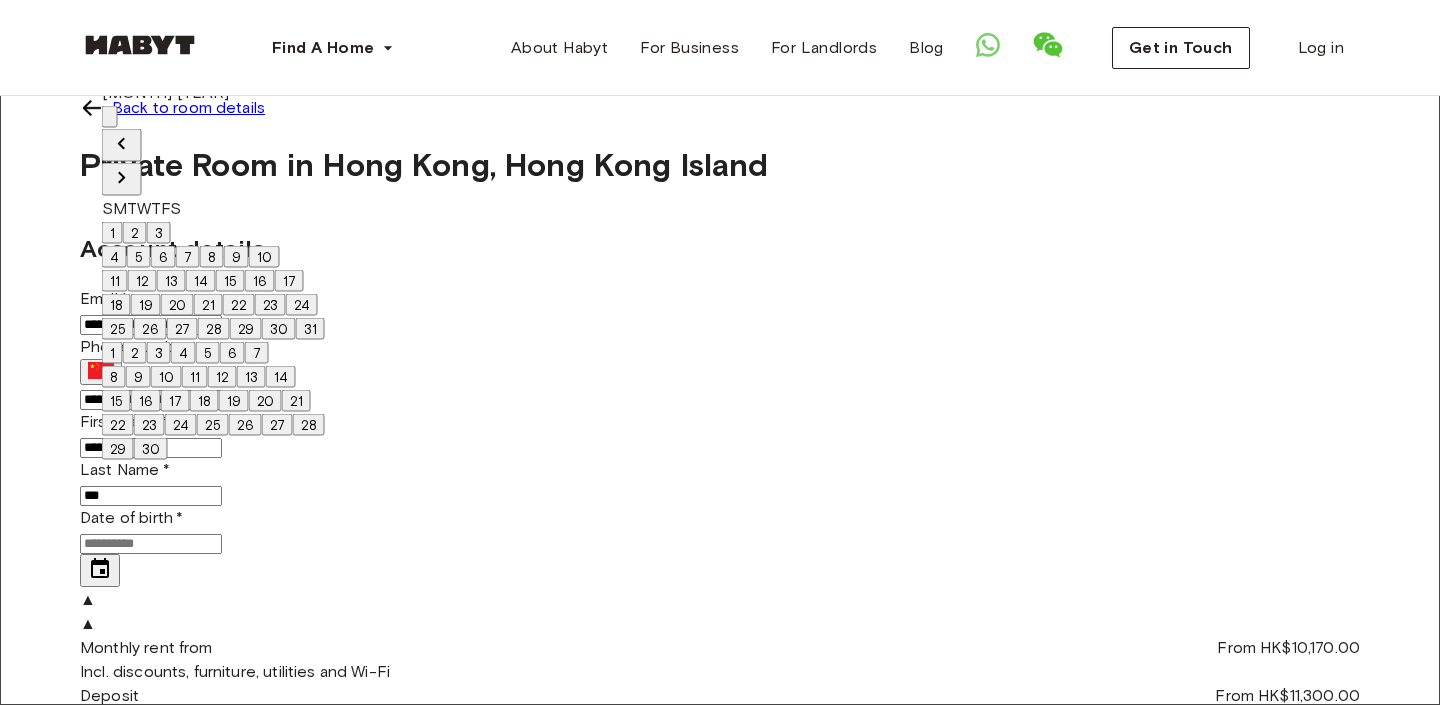 click 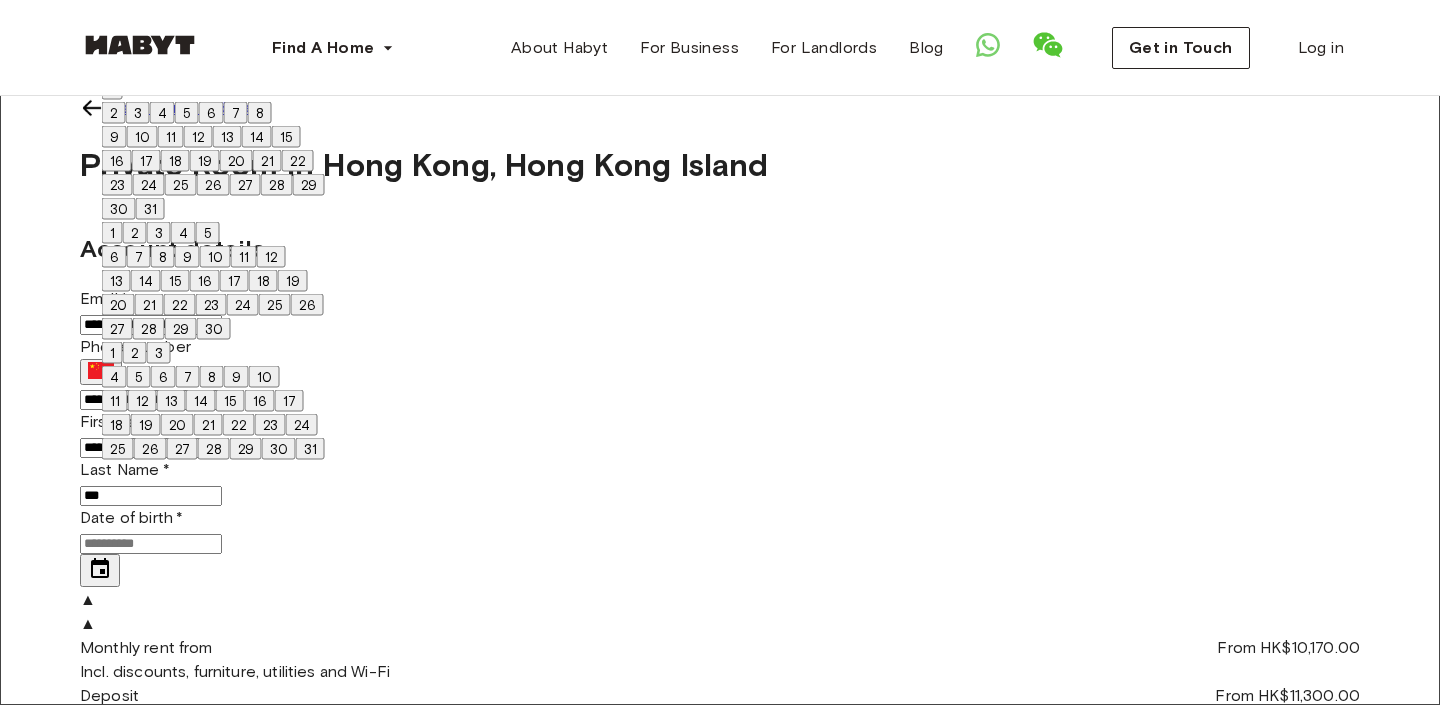 click 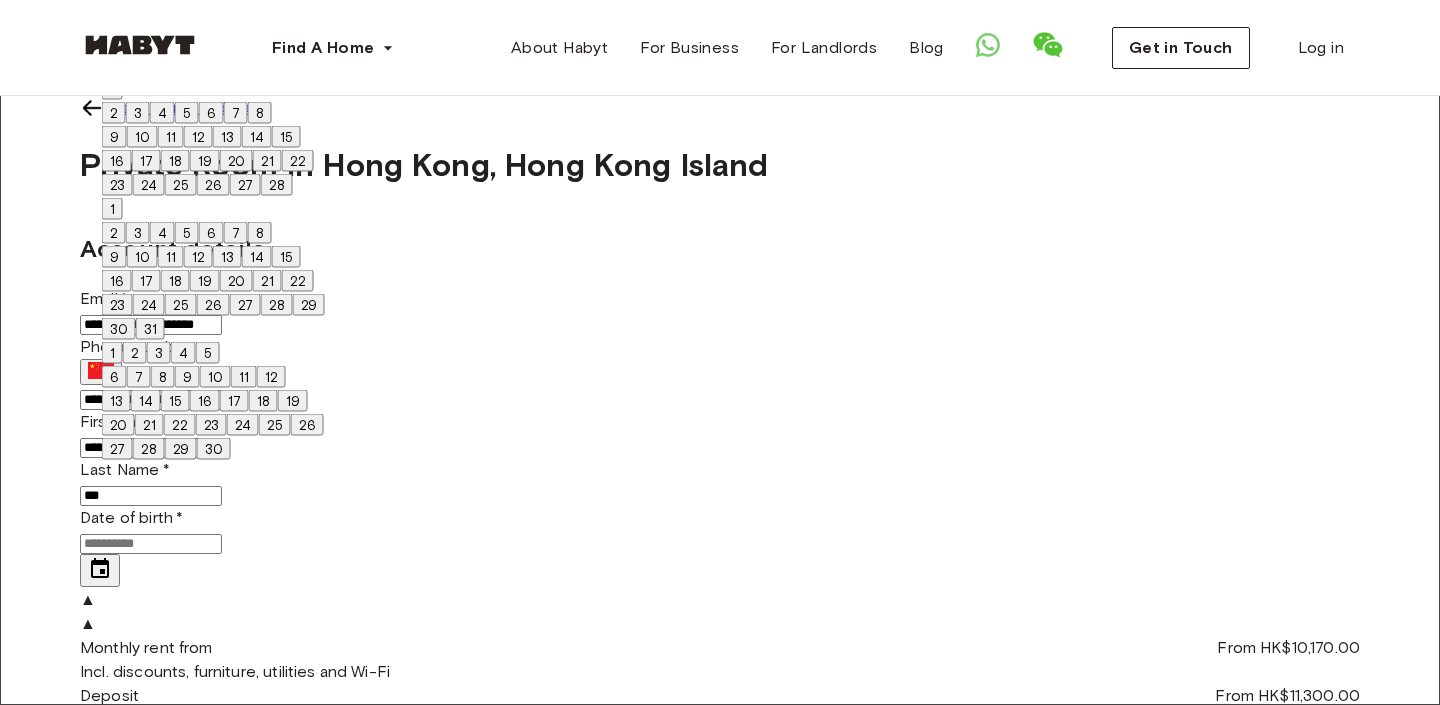 click 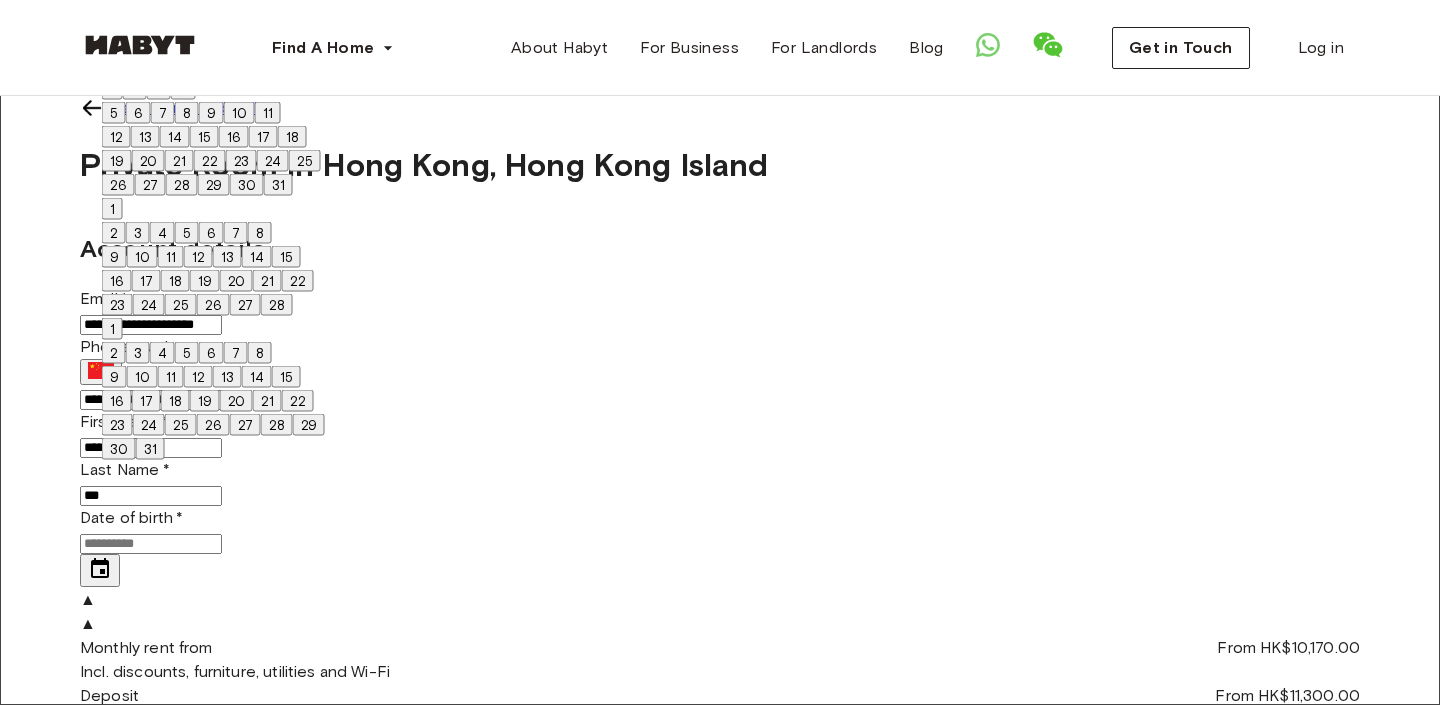click 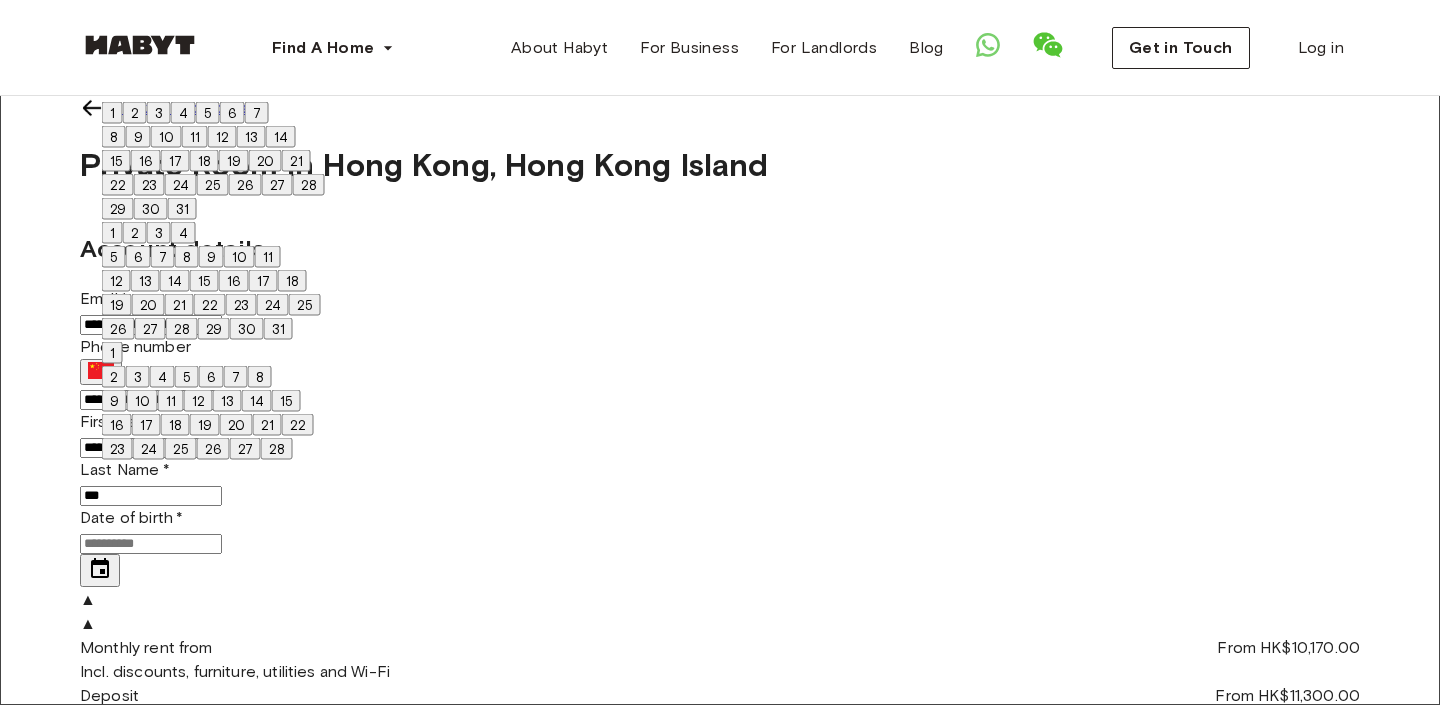 click 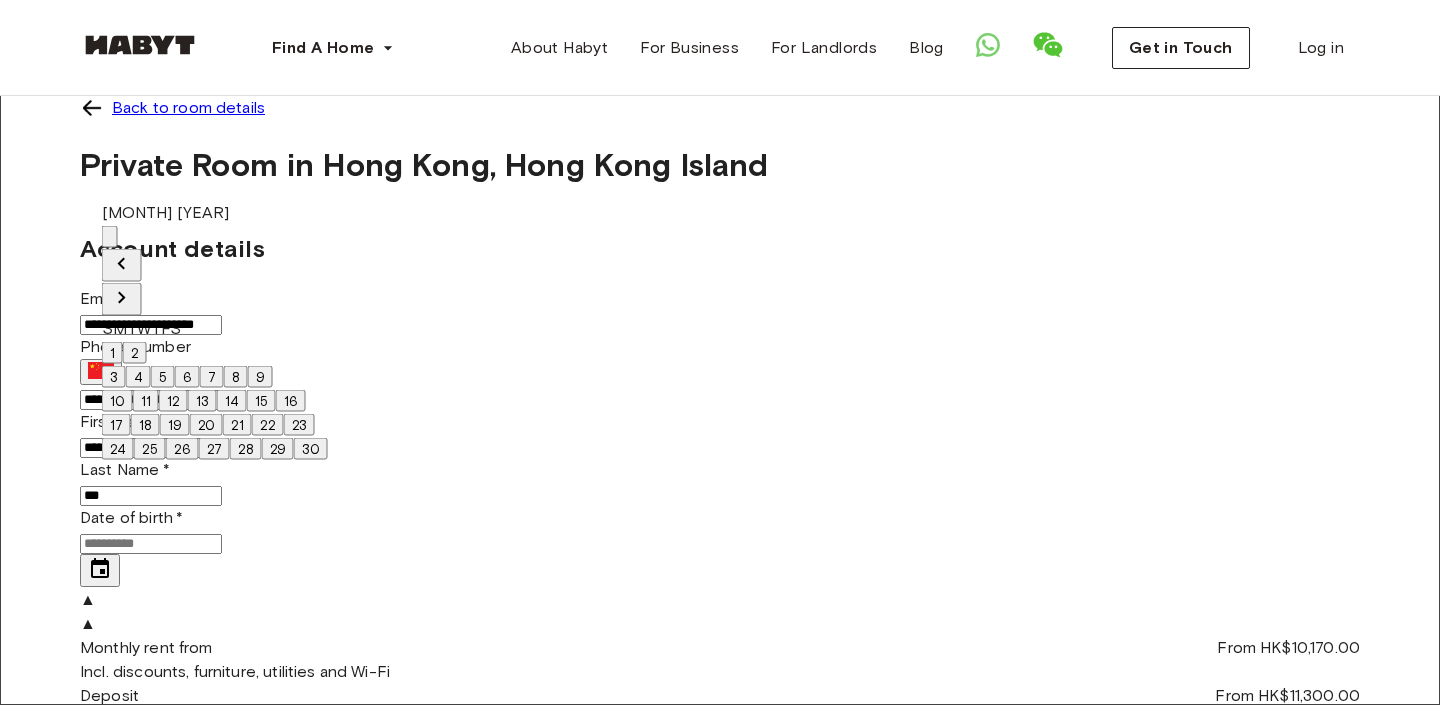 click on "November 2024" at bounding box center (215, 213) 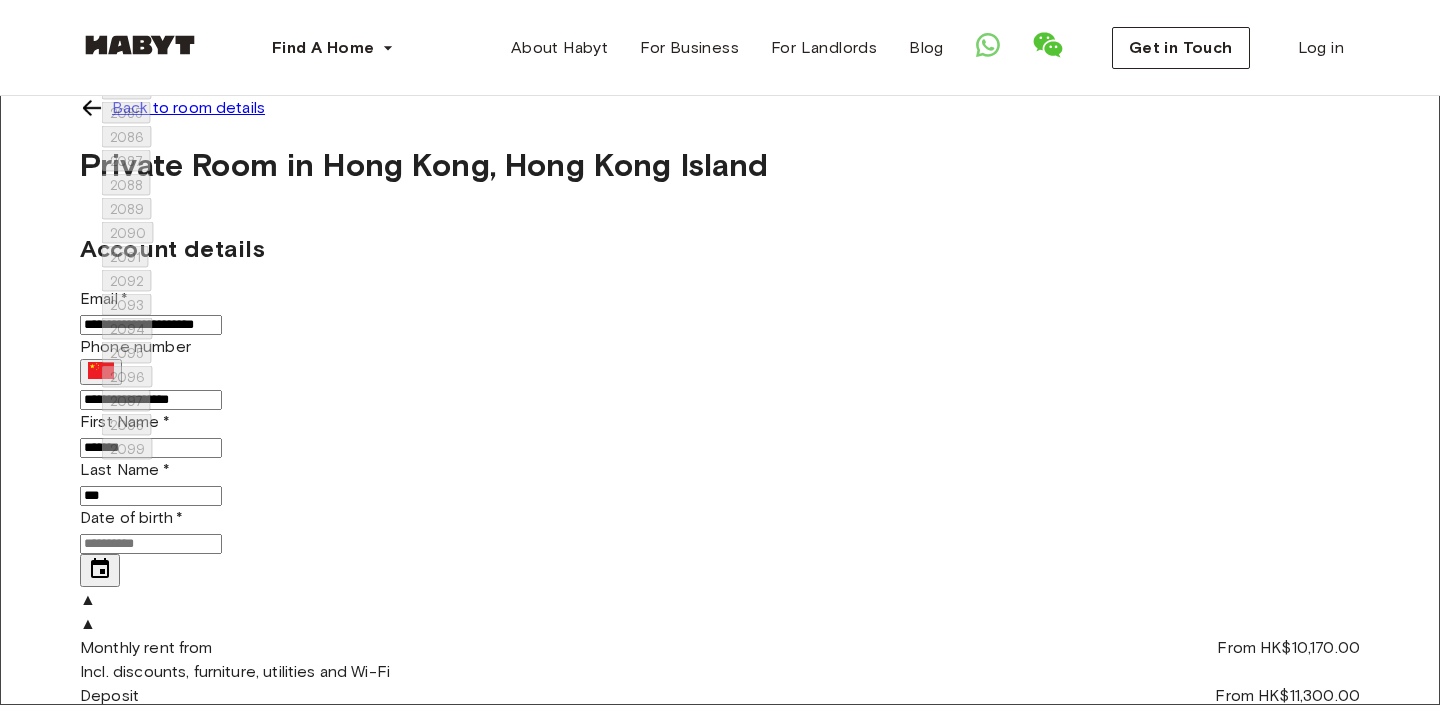 scroll, scrollTop: 1112, scrollLeft: 0, axis: vertical 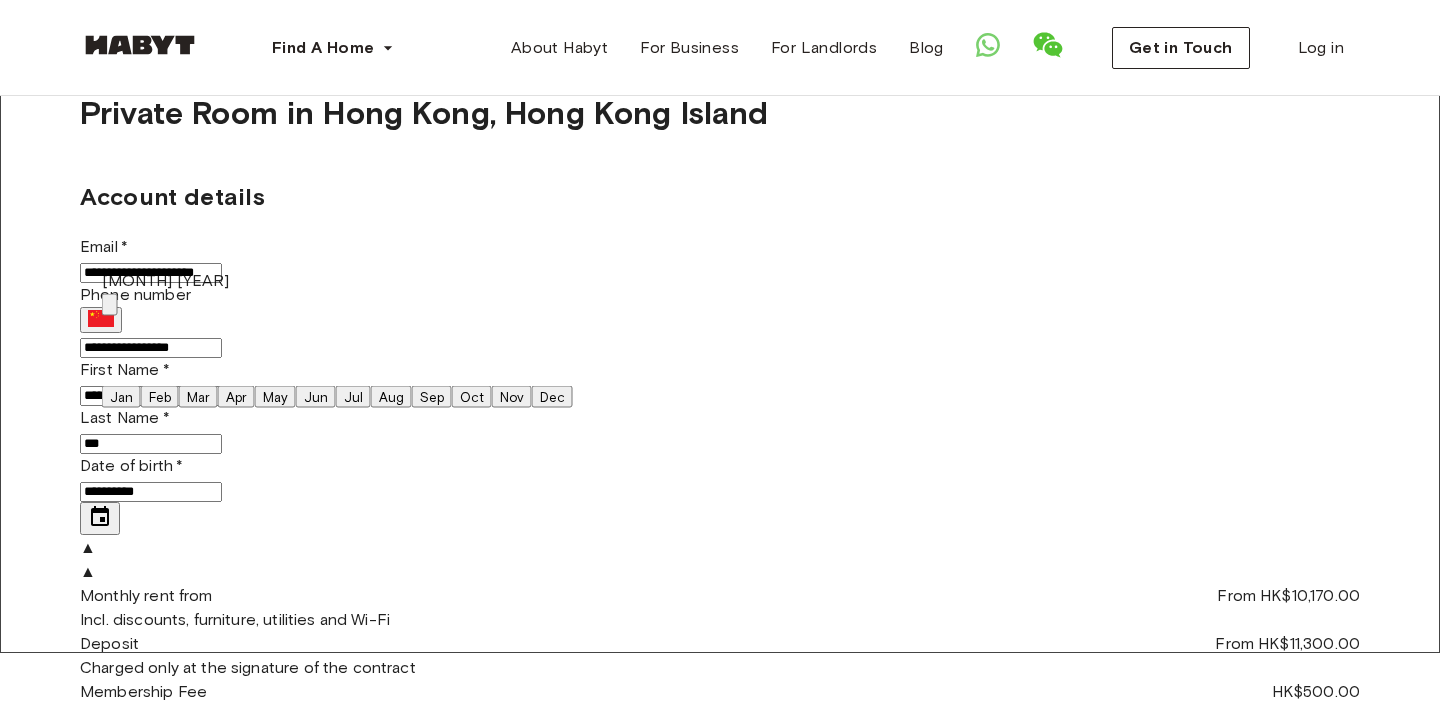 click on "Jun" at bounding box center [316, 397] 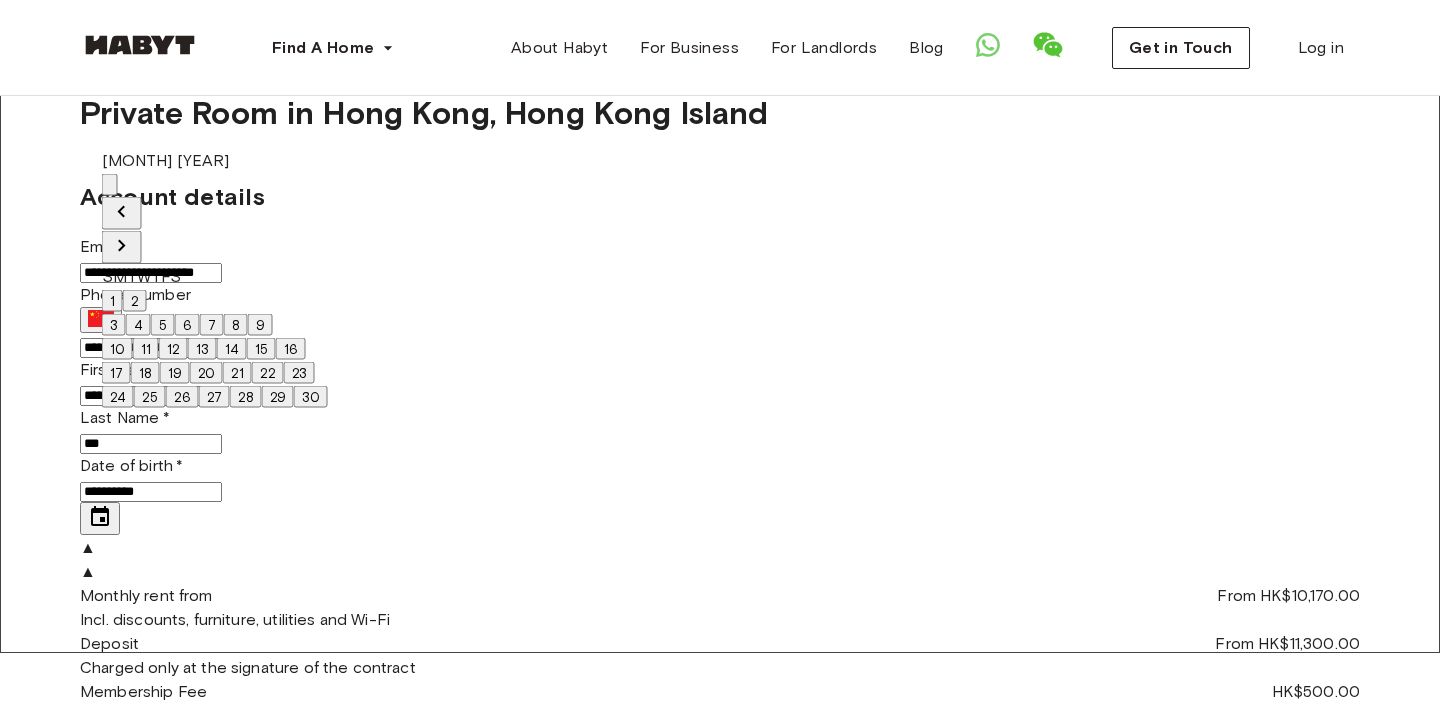 click on "1" at bounding box center [112, 301] 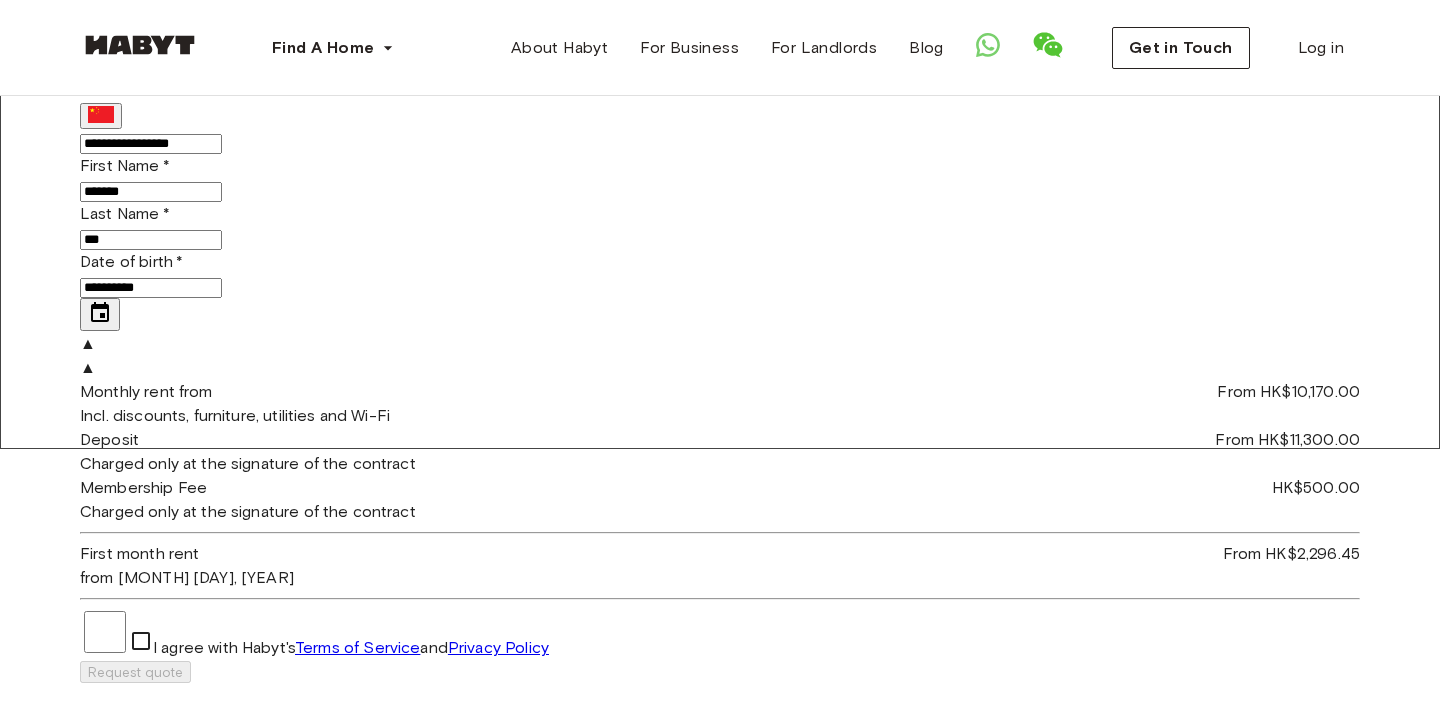 scroll, scrollTop: 175, scrollLeft: 0, axis: vertical 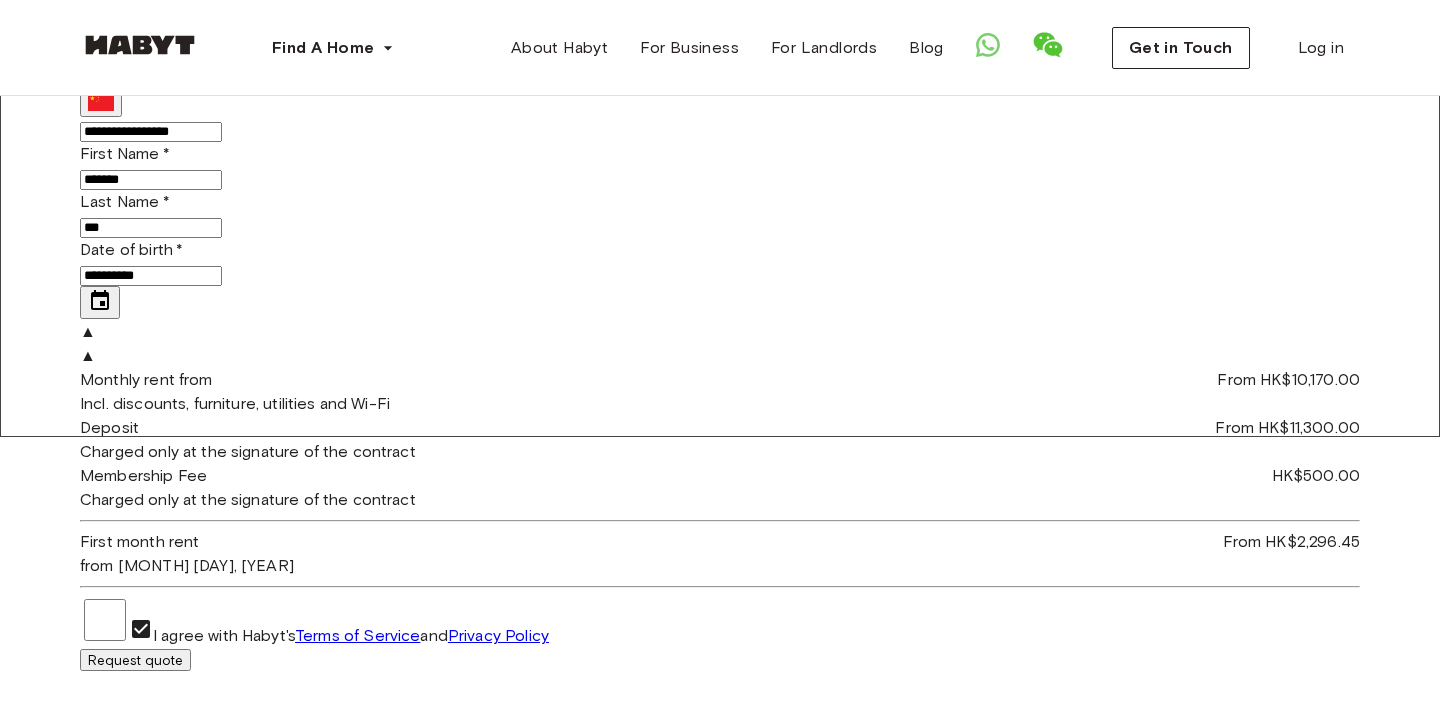 click on "Request quote" at bounding box center (135, 660) 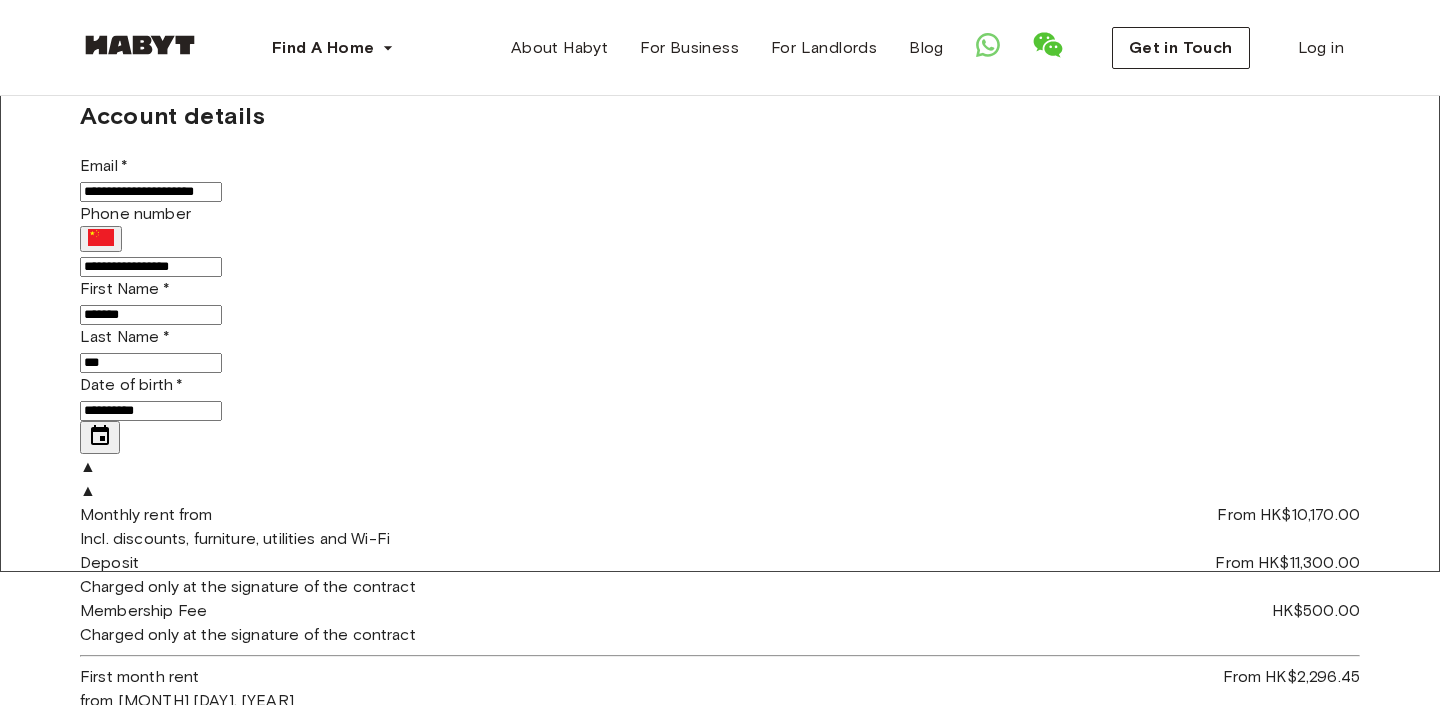 scroll, scrollTop: 0, scrollLeft: 0, axis: both 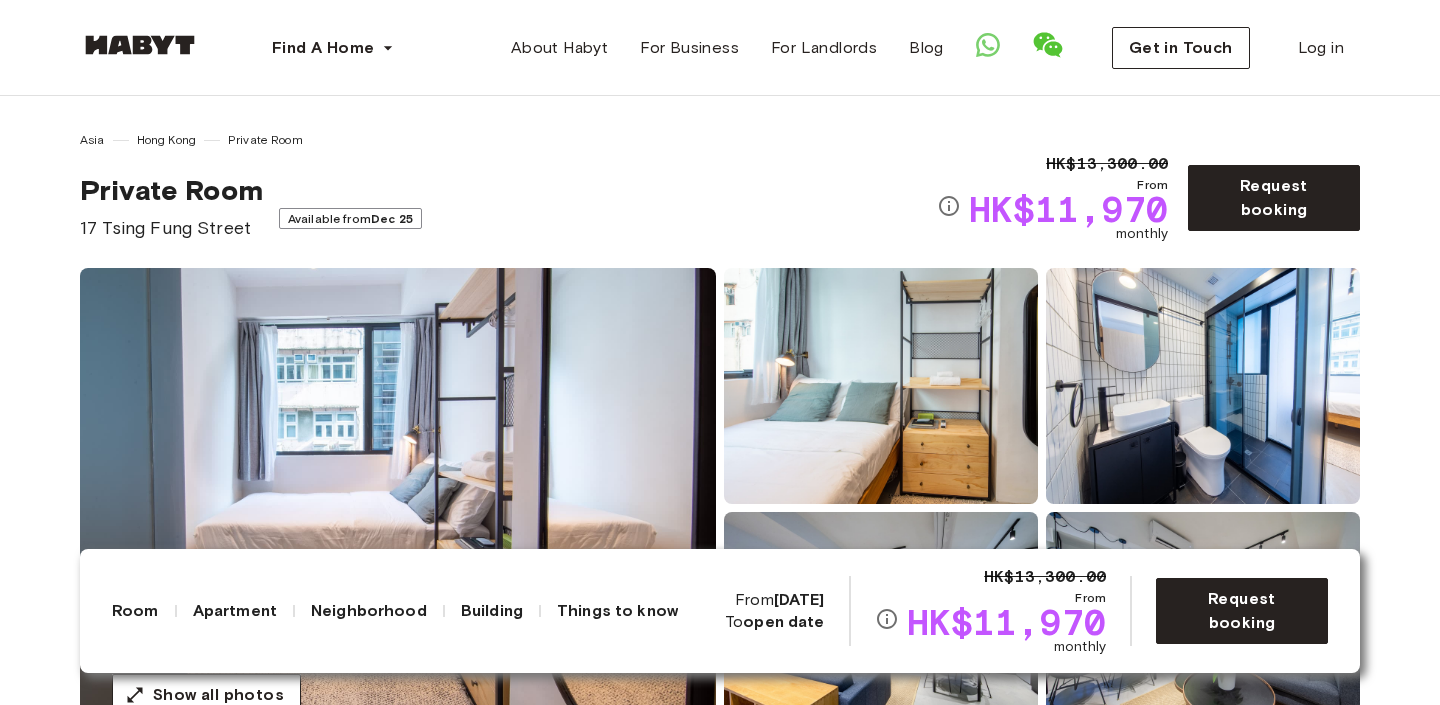 click on "HK$13,300.00 From  HK$11,970 monthly From  [DATE] To  open date" at bounding box center (915, 611) 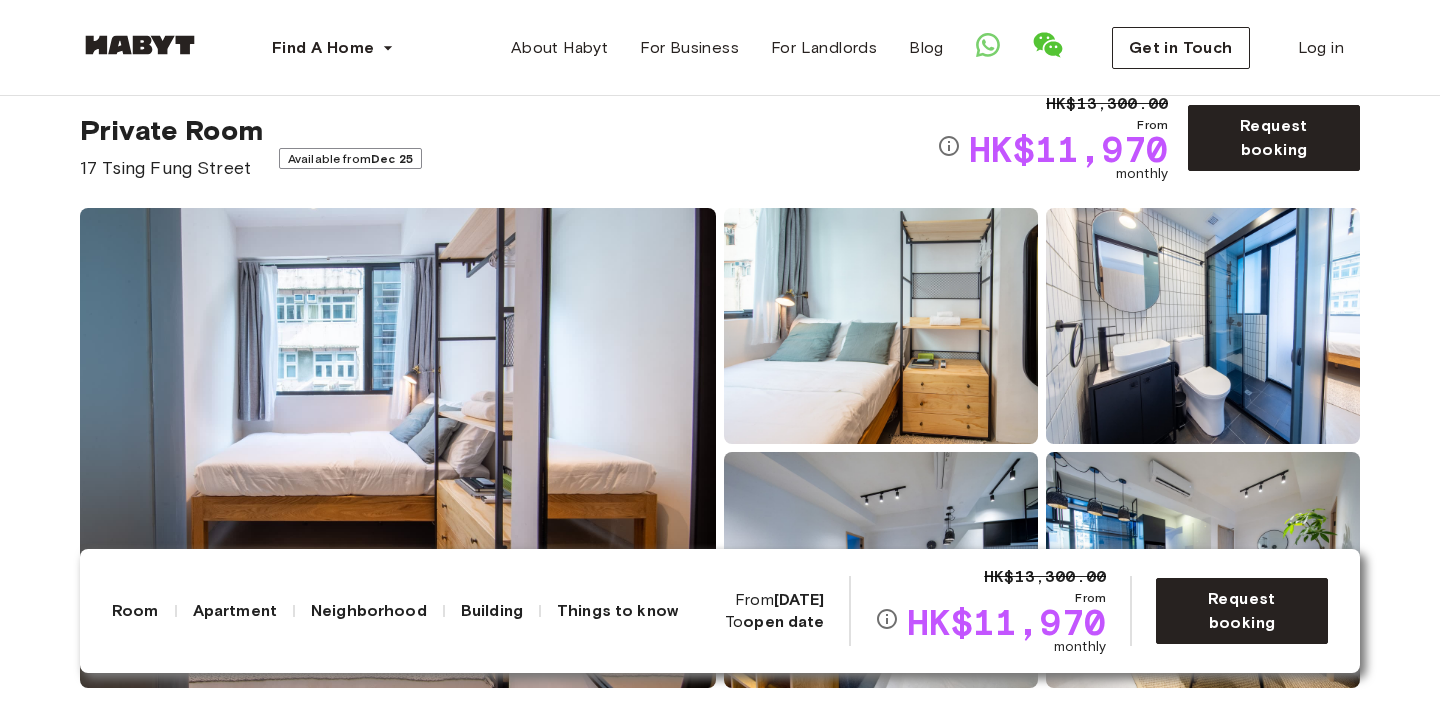 scroll, scrollTop: 0, scrollLeft: 0, axis: both 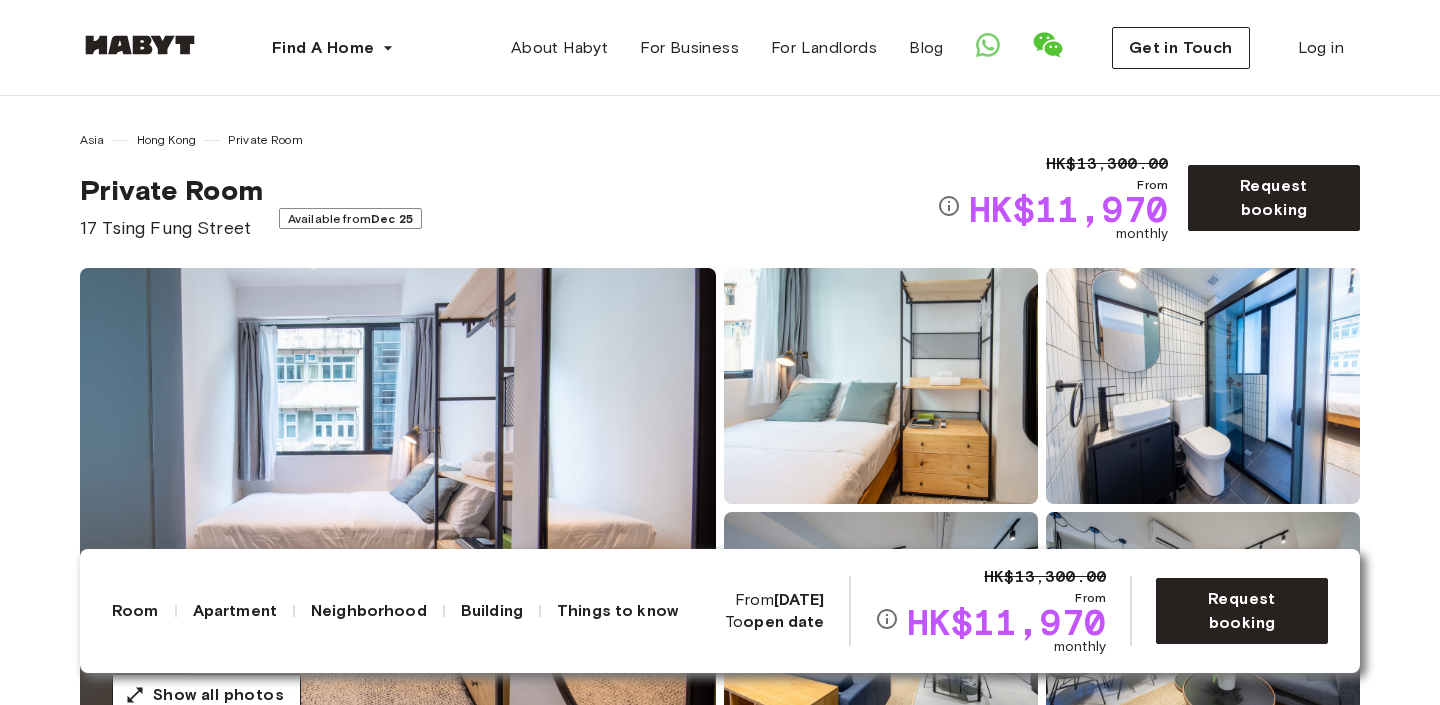 click on "2025.12.25" at bounding box center [799, 599] 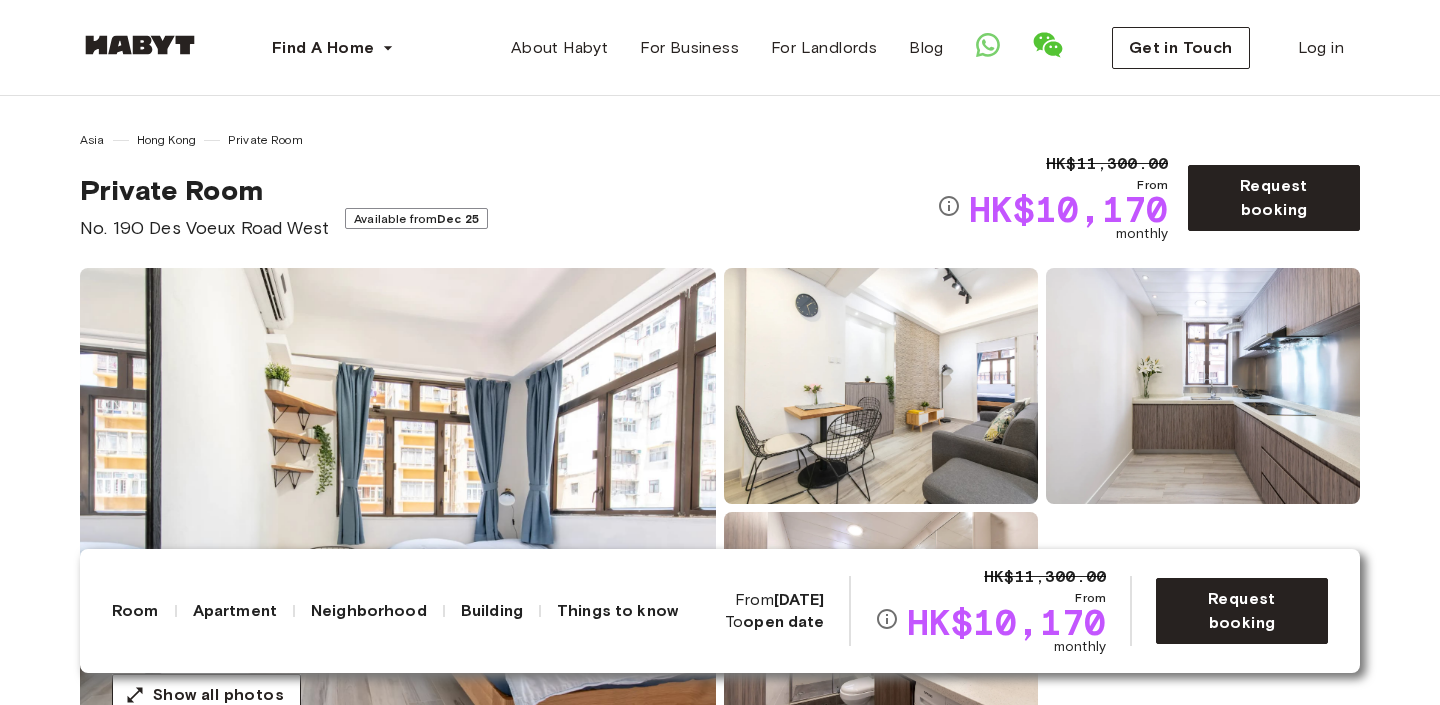 scroll, scrollTop: 0, scrollLeft: 0, axis: both 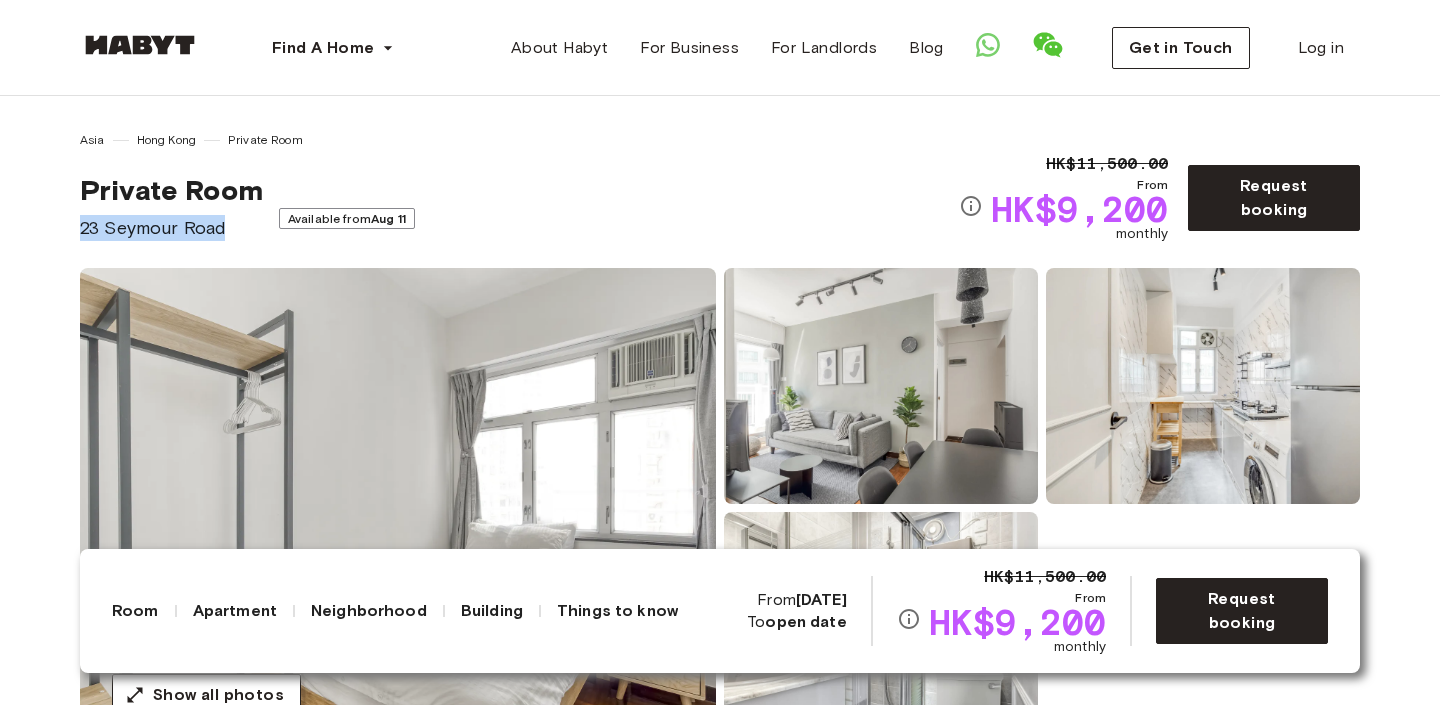 drag, startPoint x: 238, startPoint y: 230, endPoint x: 78, endPoint y: 228, distance: 160.0125 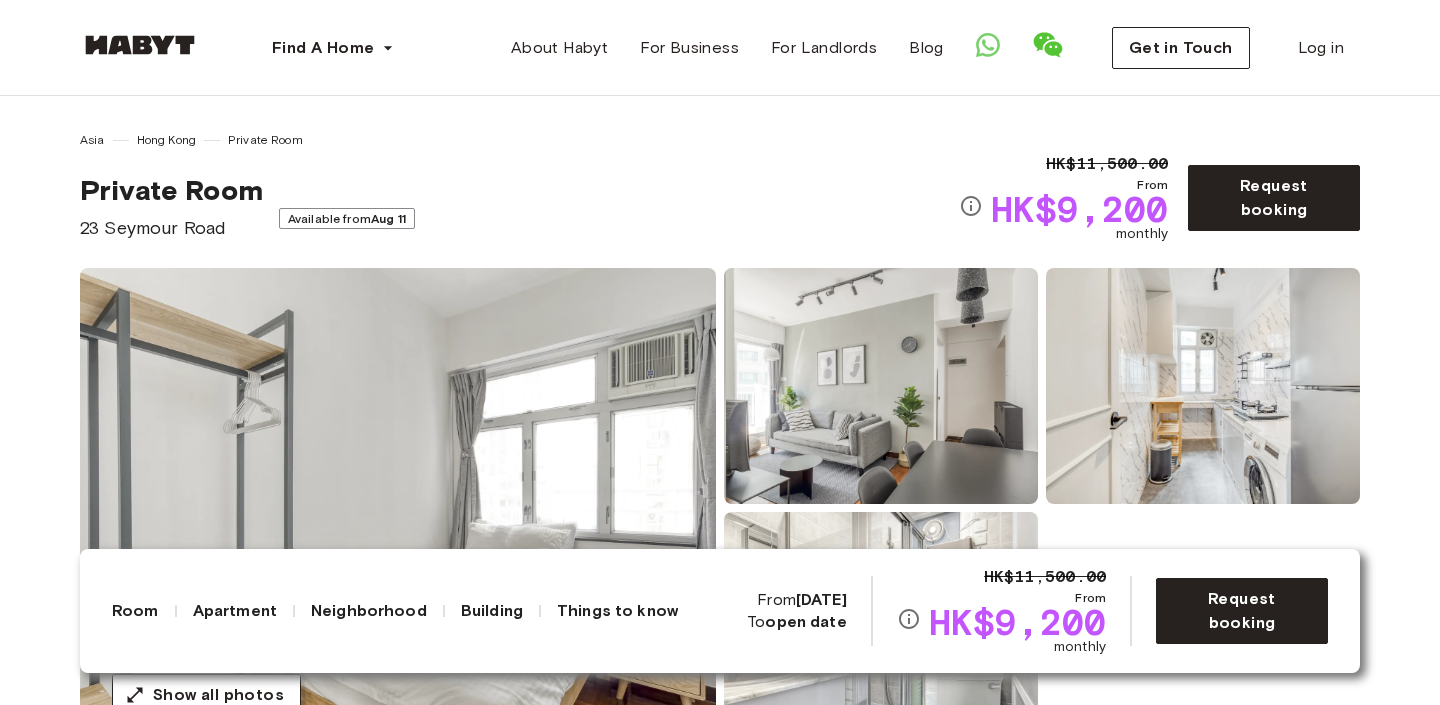 scroll, scrollTop: 676, scrollLeft: 0, axis: vertical 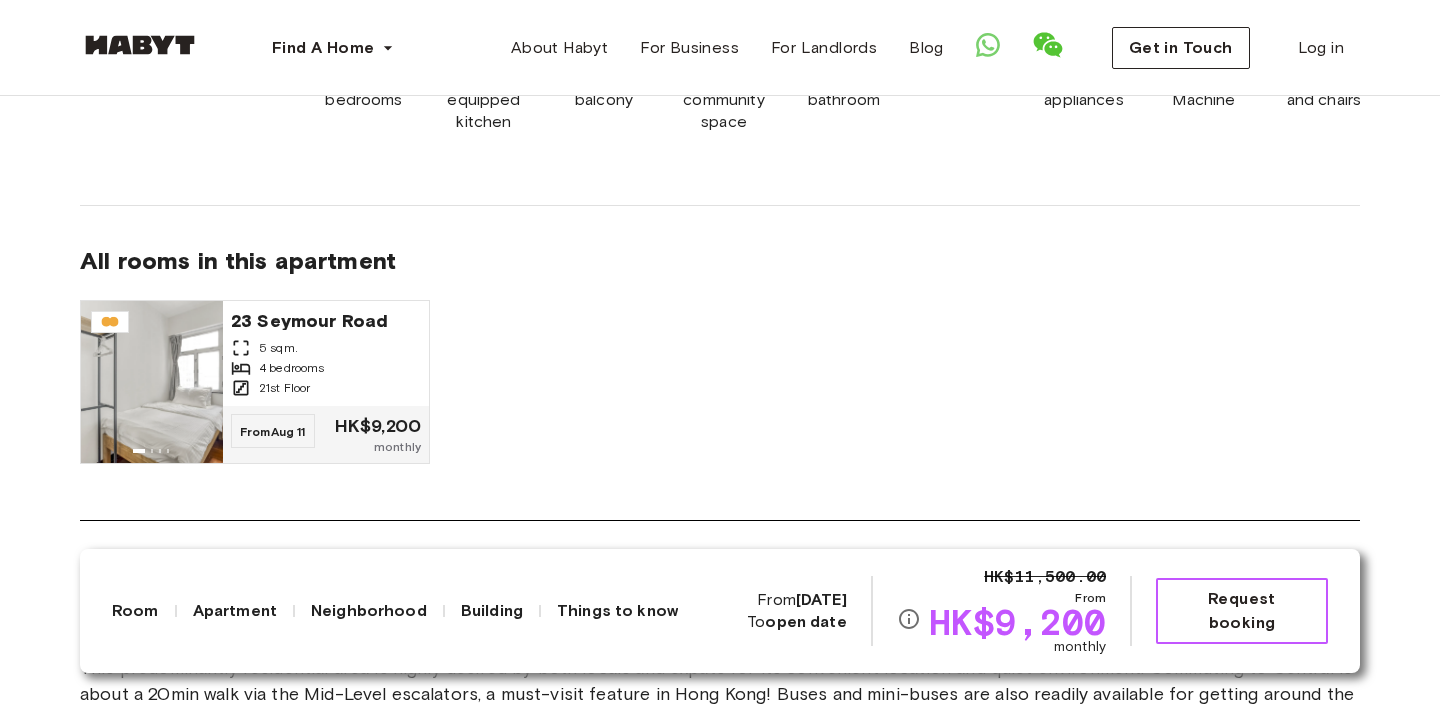 click on "Request booking" at bounding box center (1242, 611) 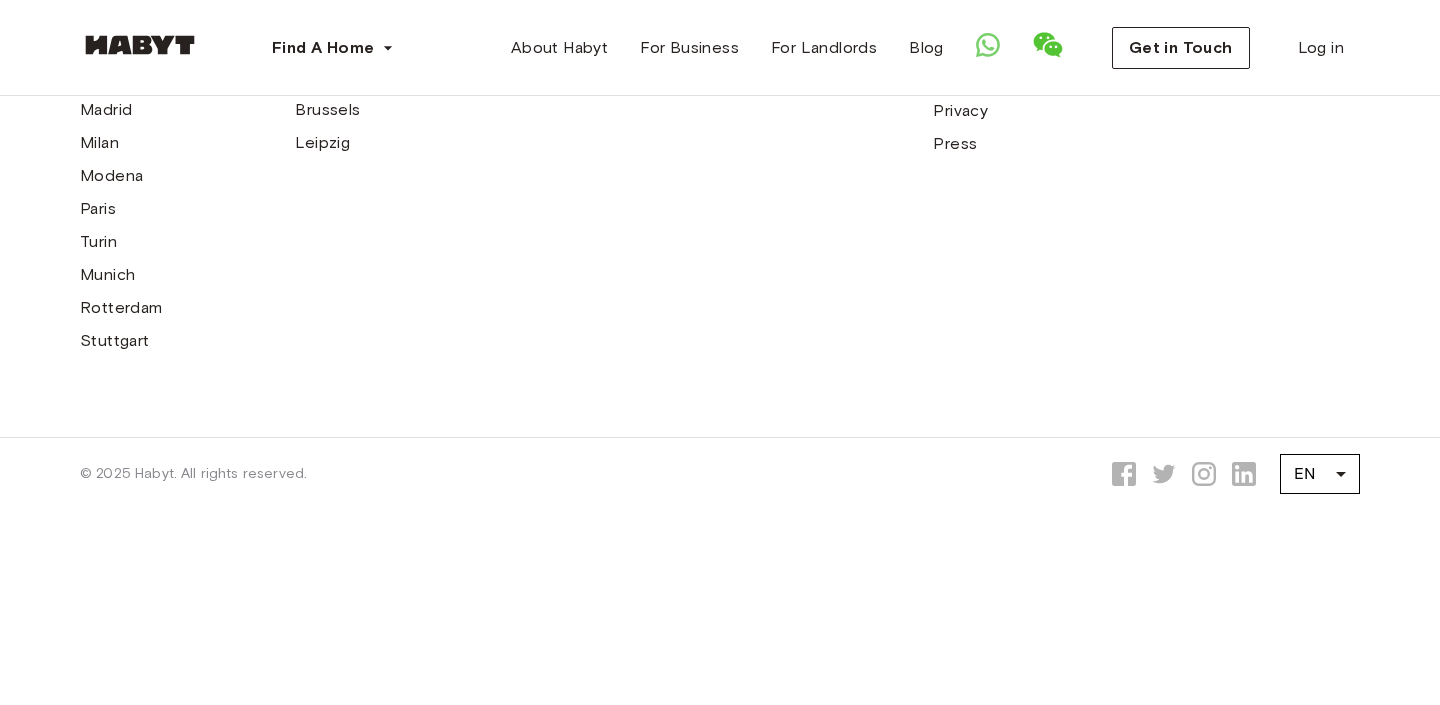 scroll, scrollTop: 0, scrollLeft: 0, axis: both 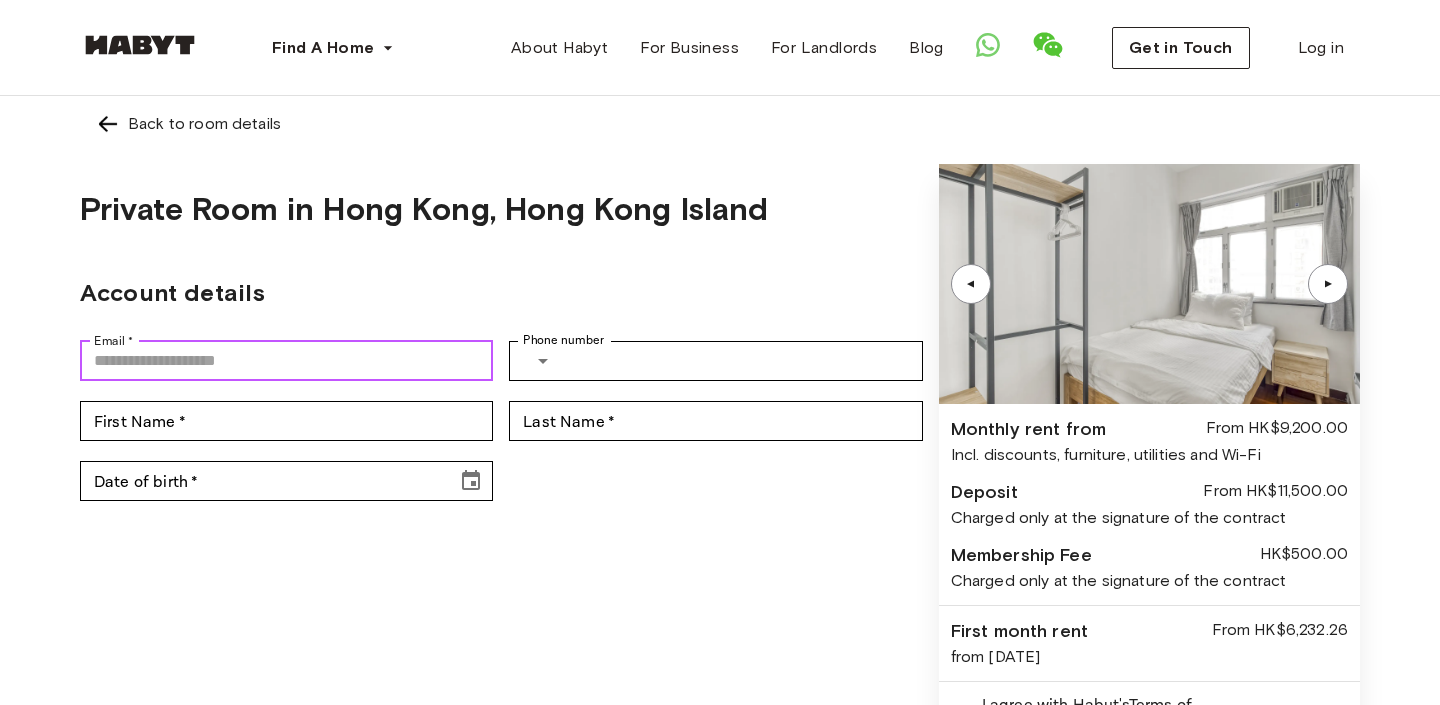 click on "Email   *" at bounding box center (286, 361) 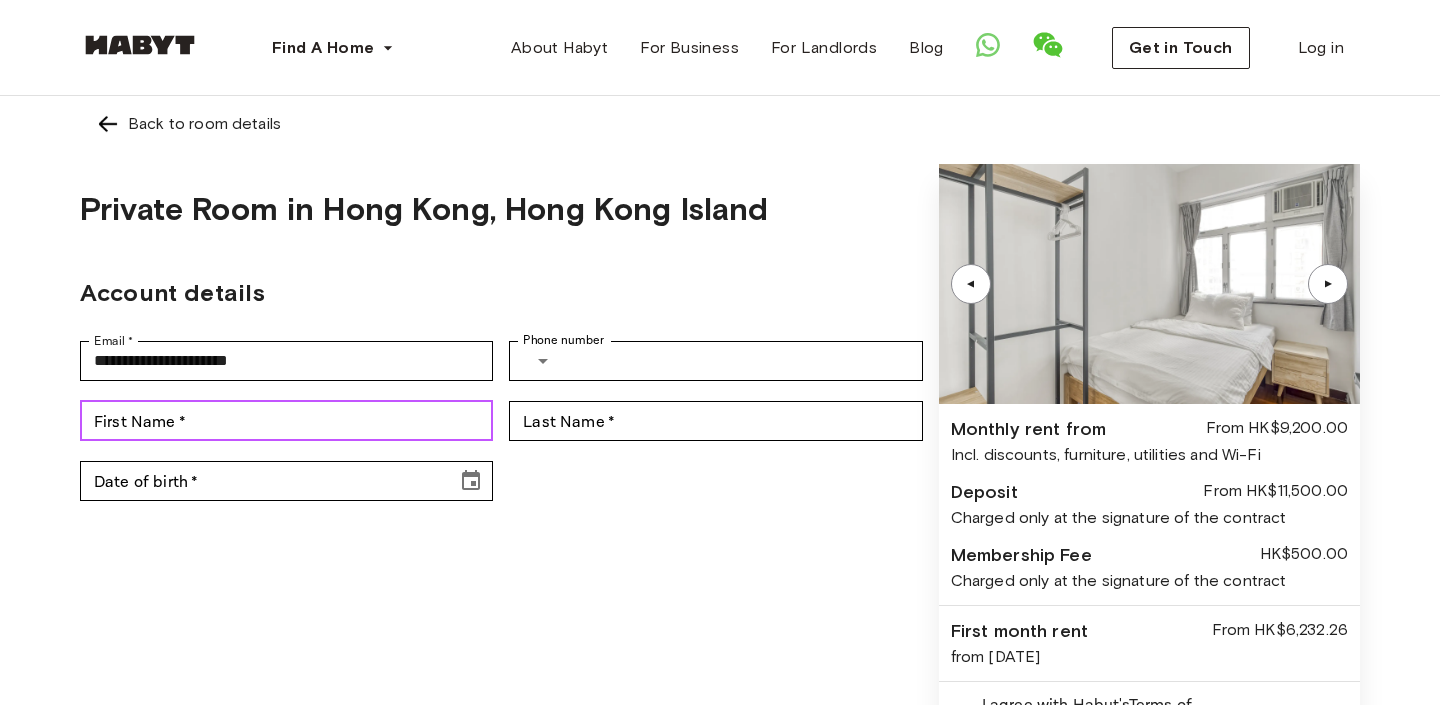 type on "*******" 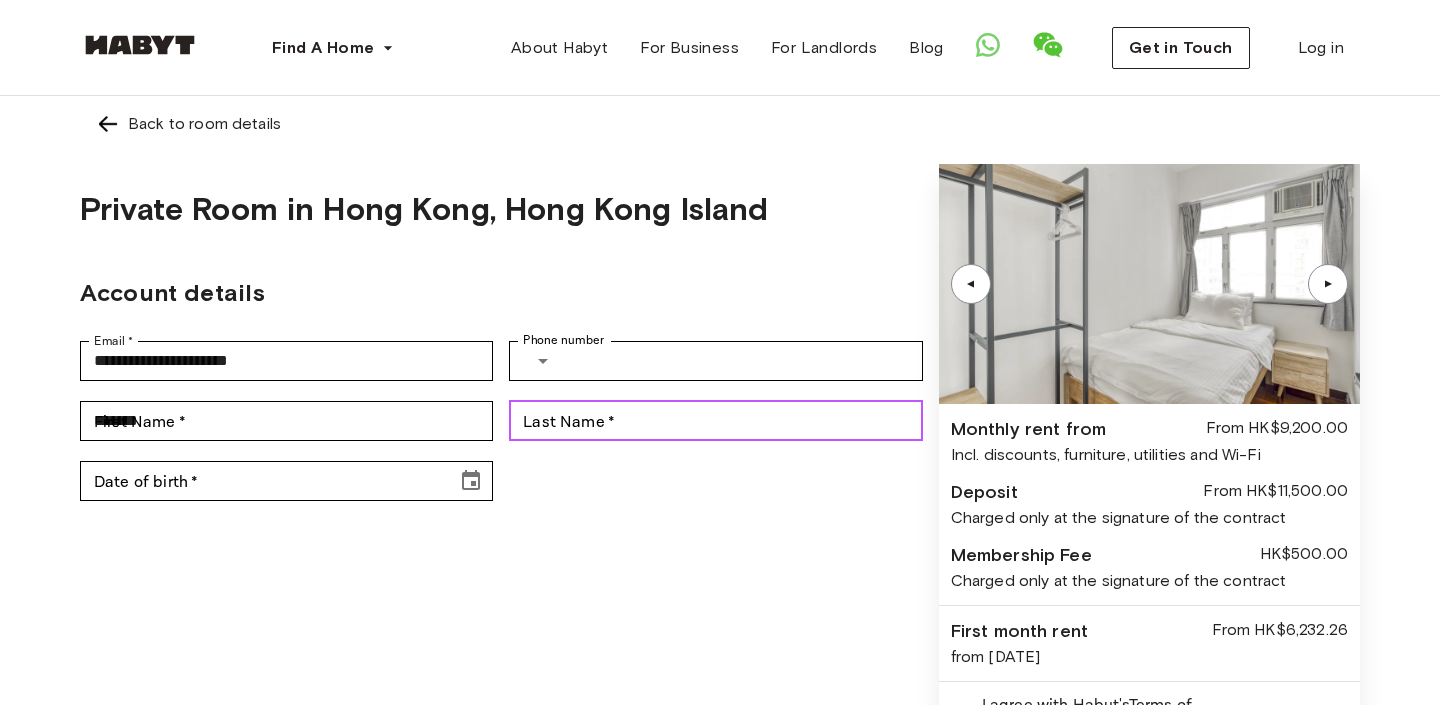 type on "***" 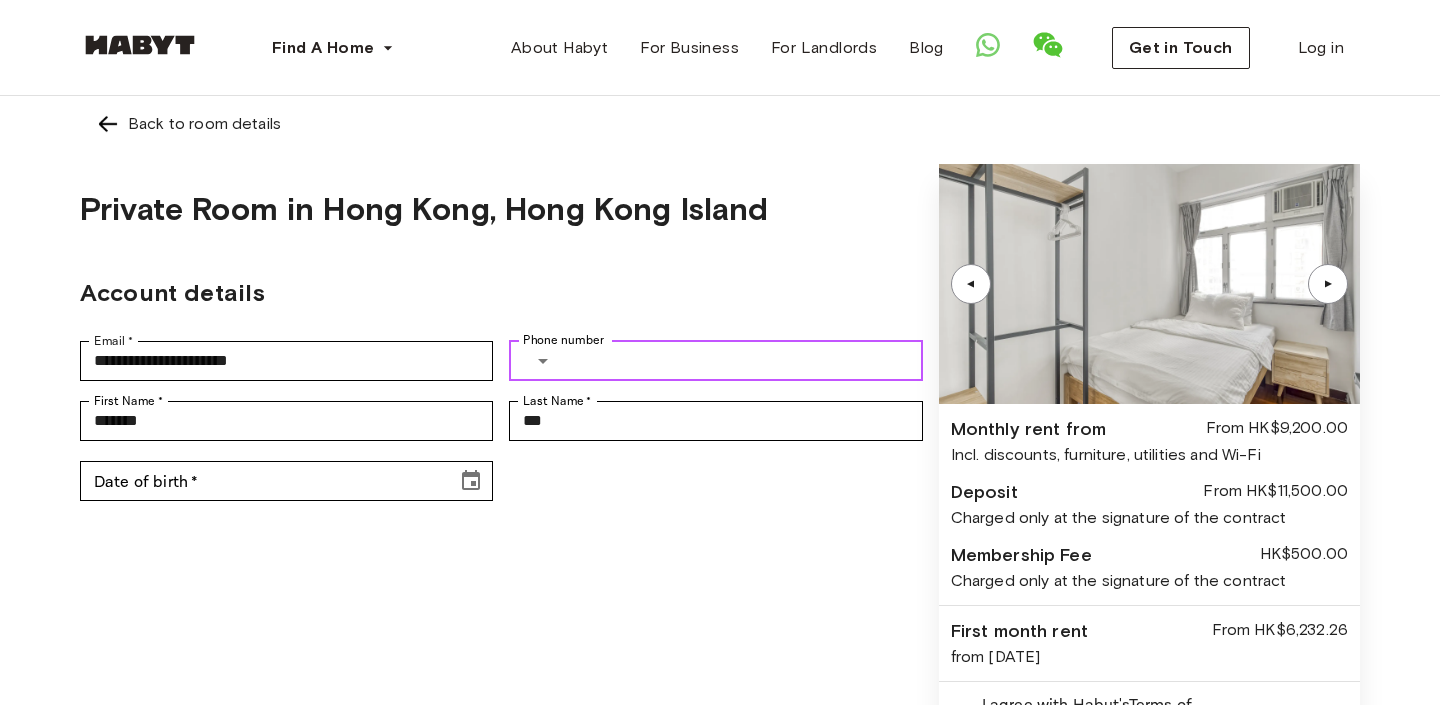 click on "Phone number" at bounding box center (746, 361) 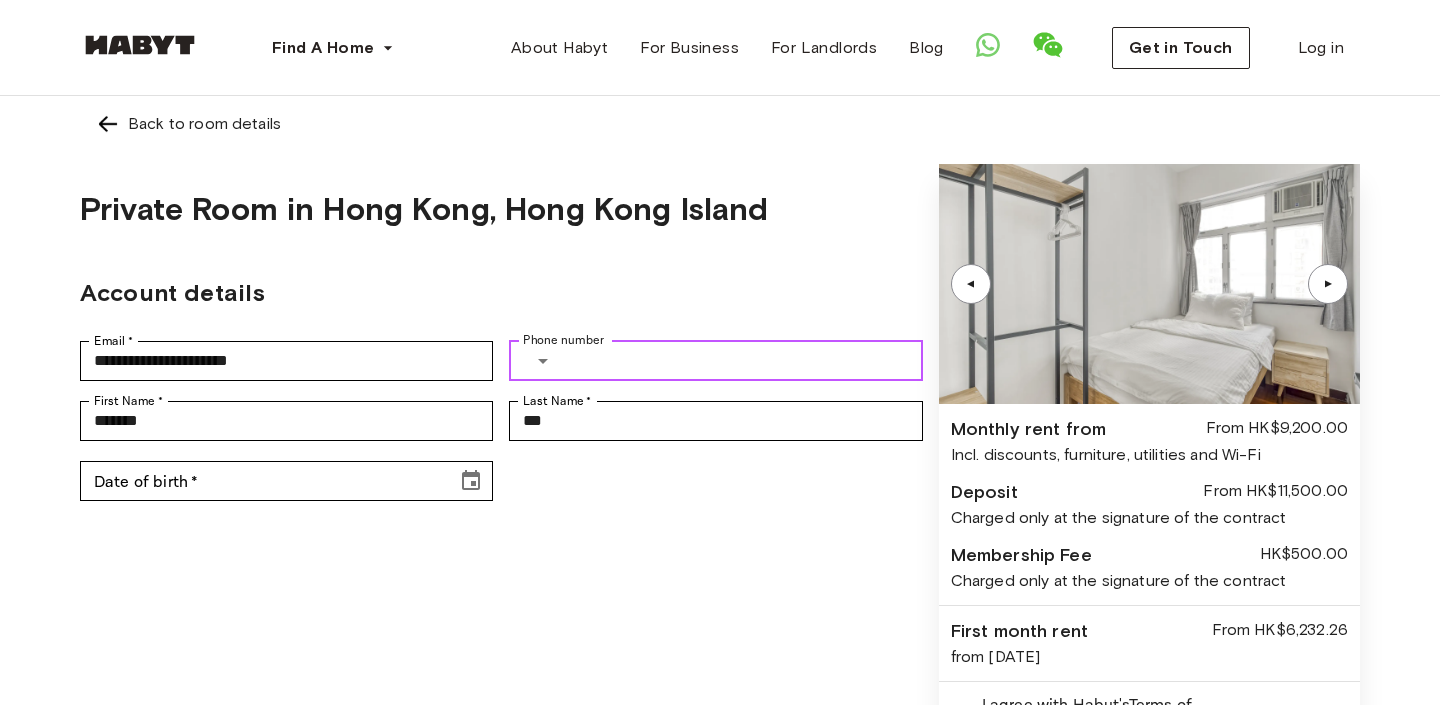 type on "**********" 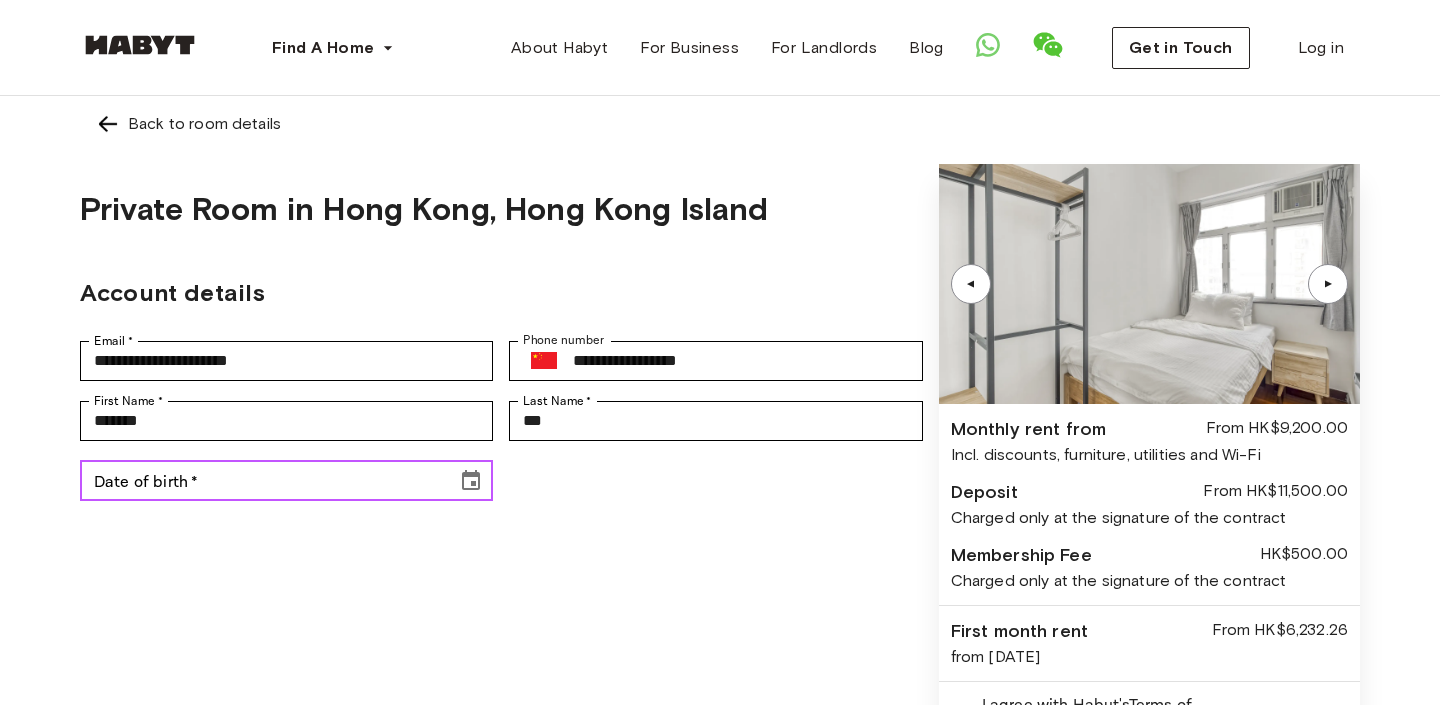 click on "Date of birth   *" at bounding box center [261, 481] 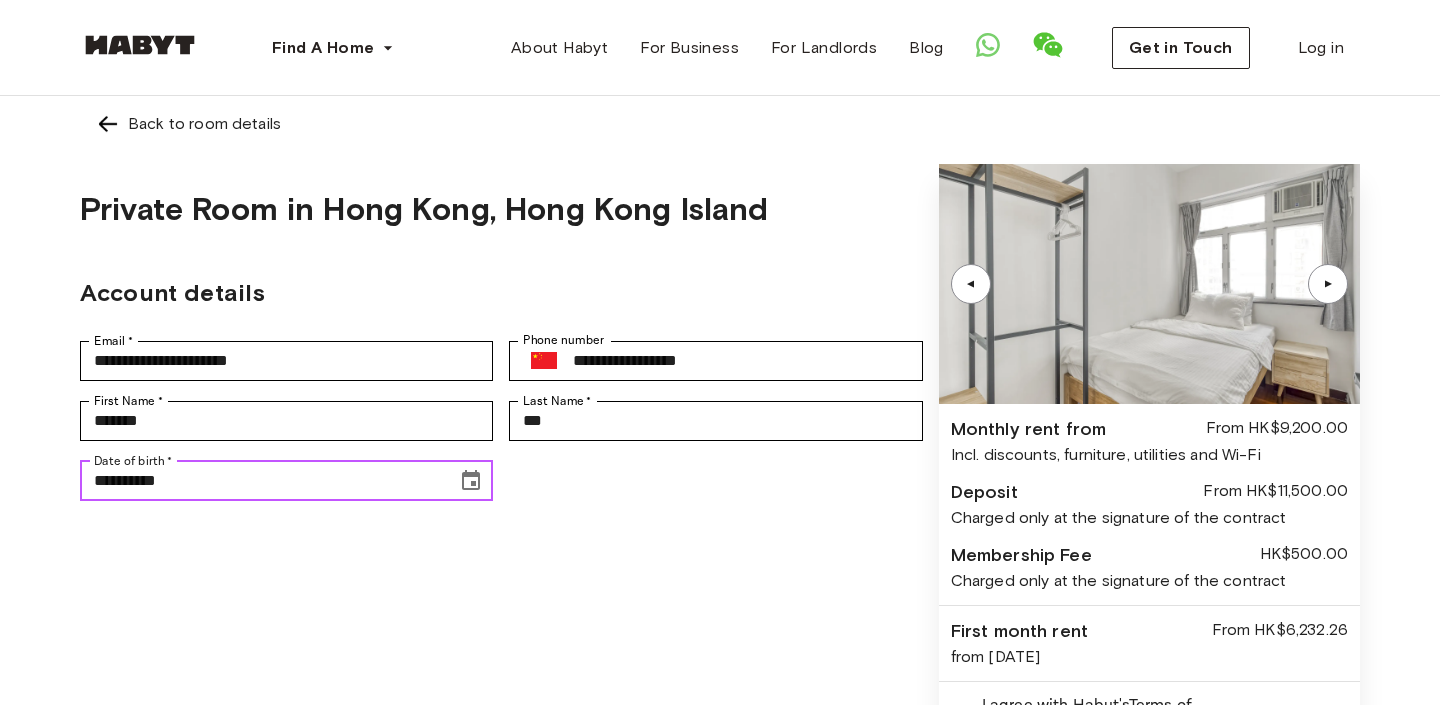 type on "**********" 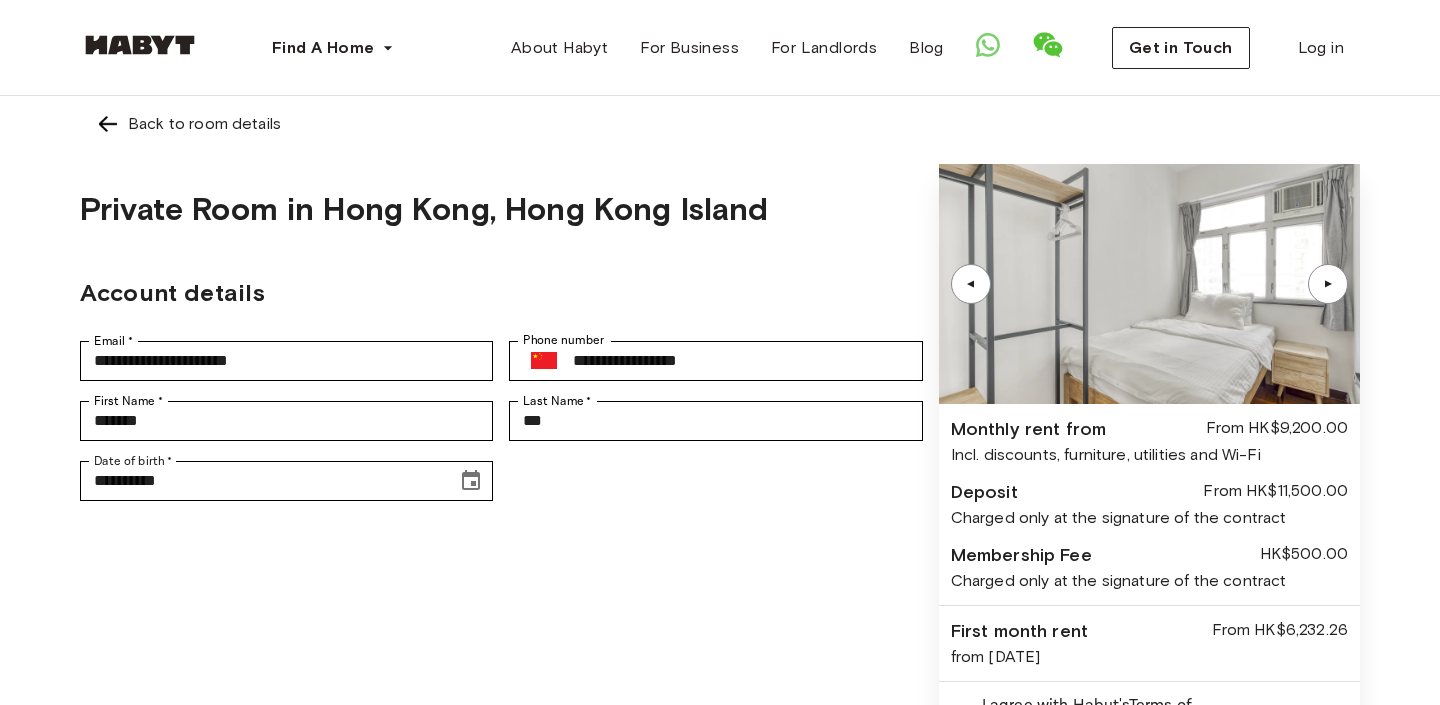 click on "**********" at bounding box center (501, 492) 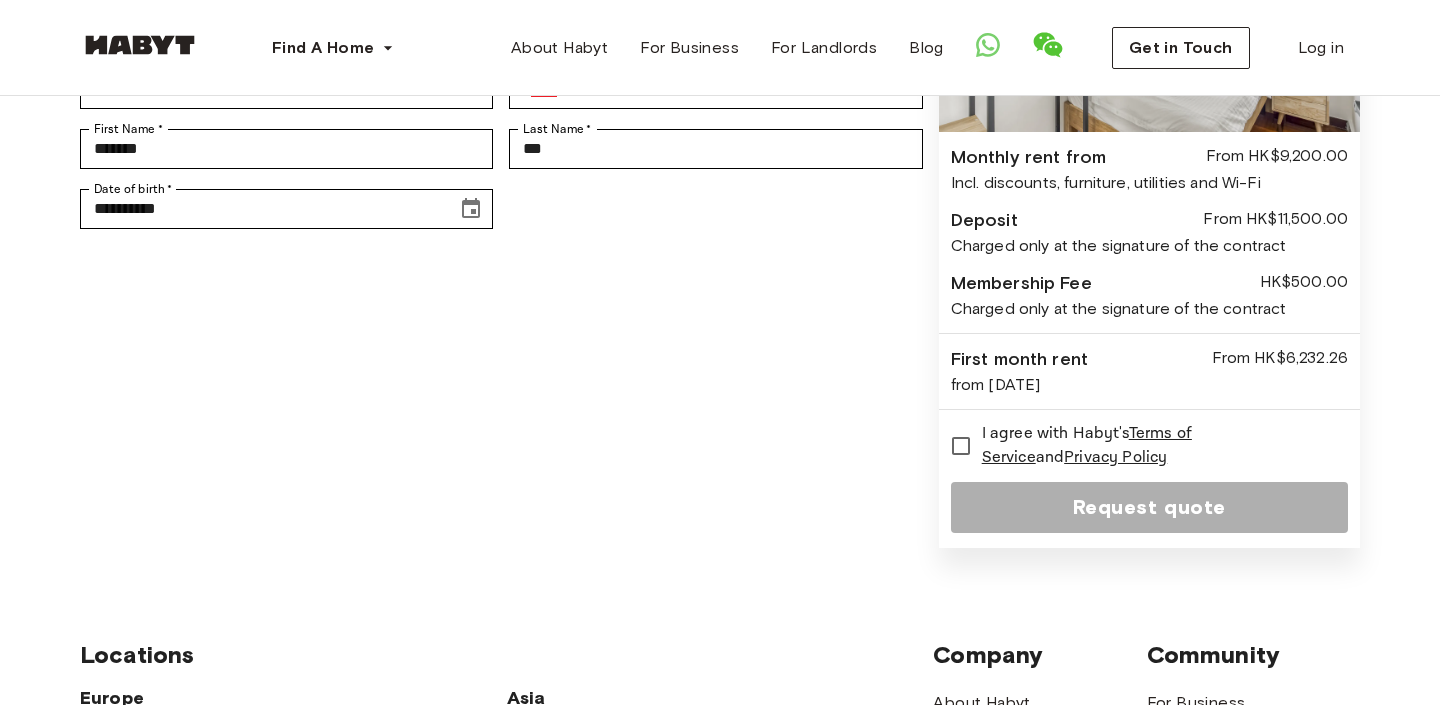 scroll, scrollTop: 263, scrollLeft: 0, axis: vertical 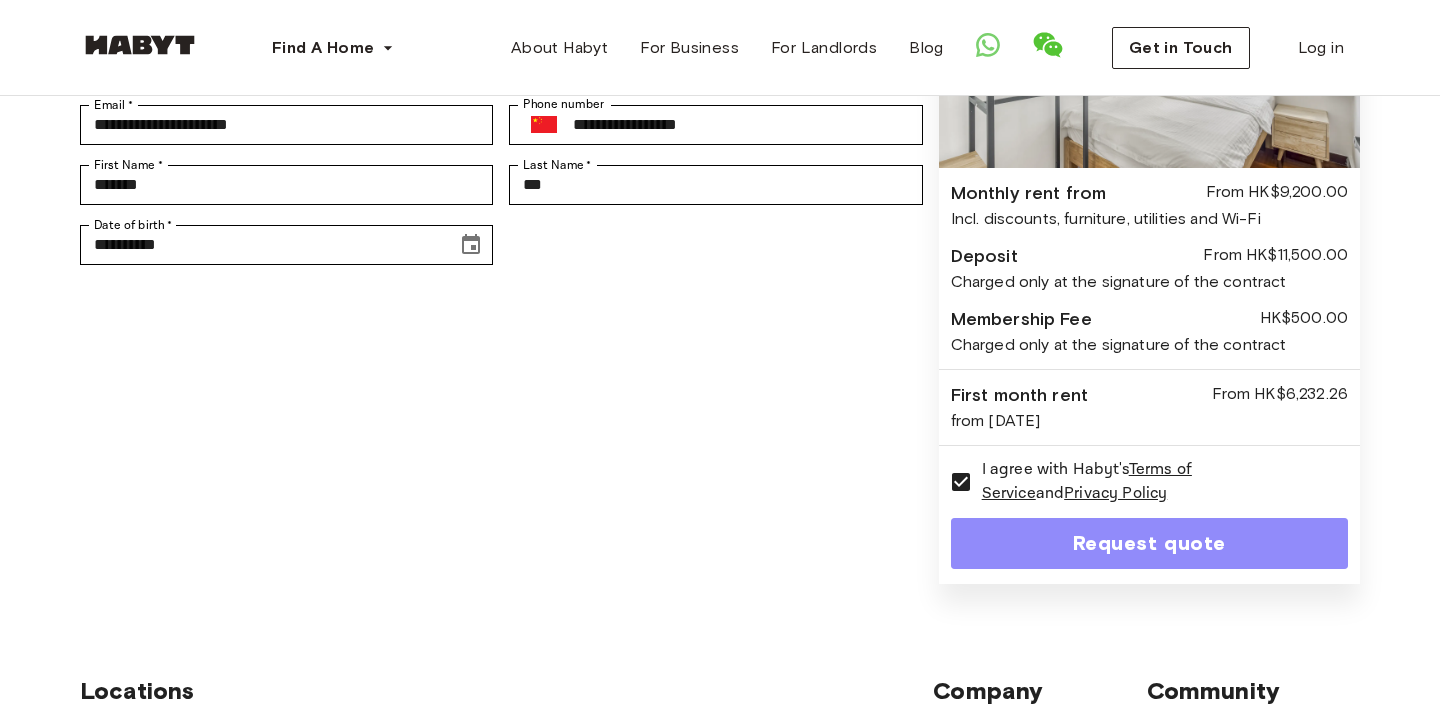 click on "Request quote" at bounding box center [1149, 543] 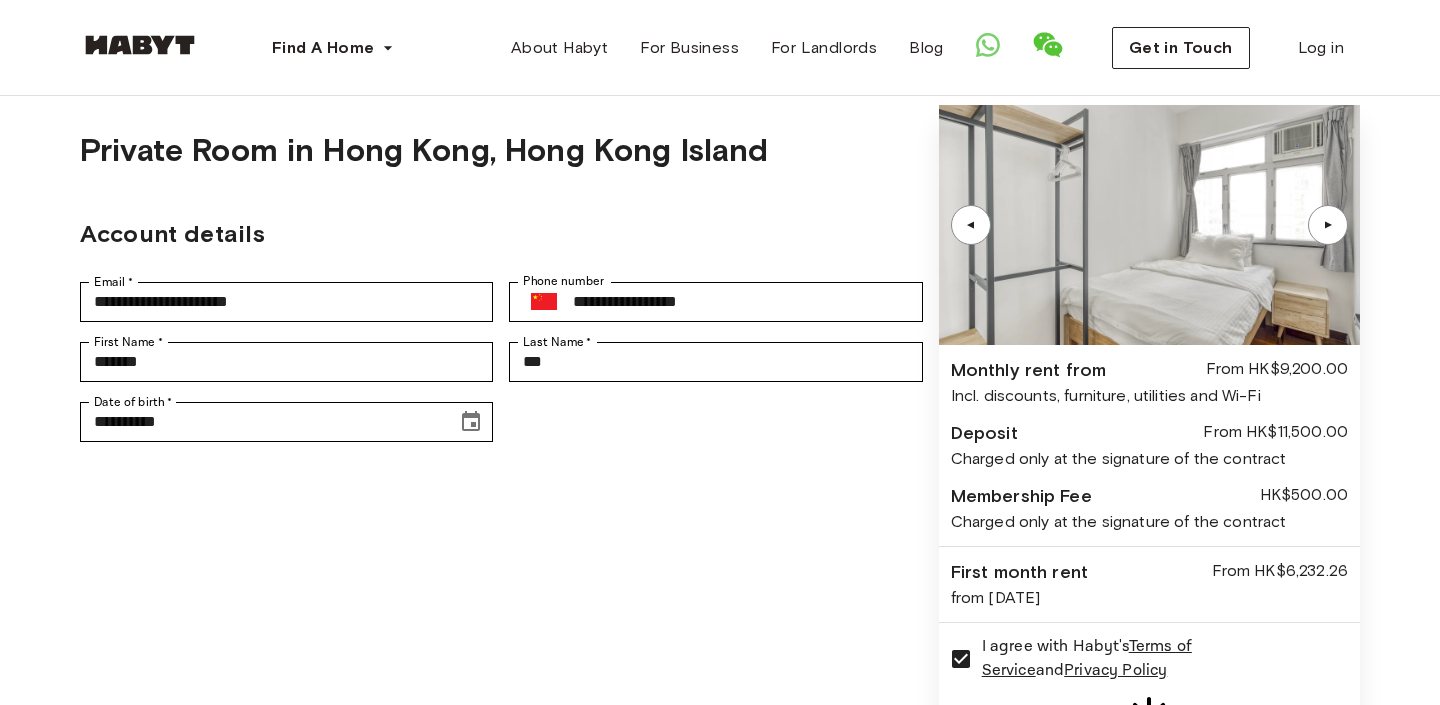 scroll, scrollTop: 0, scrollLeft: 0, axis: both 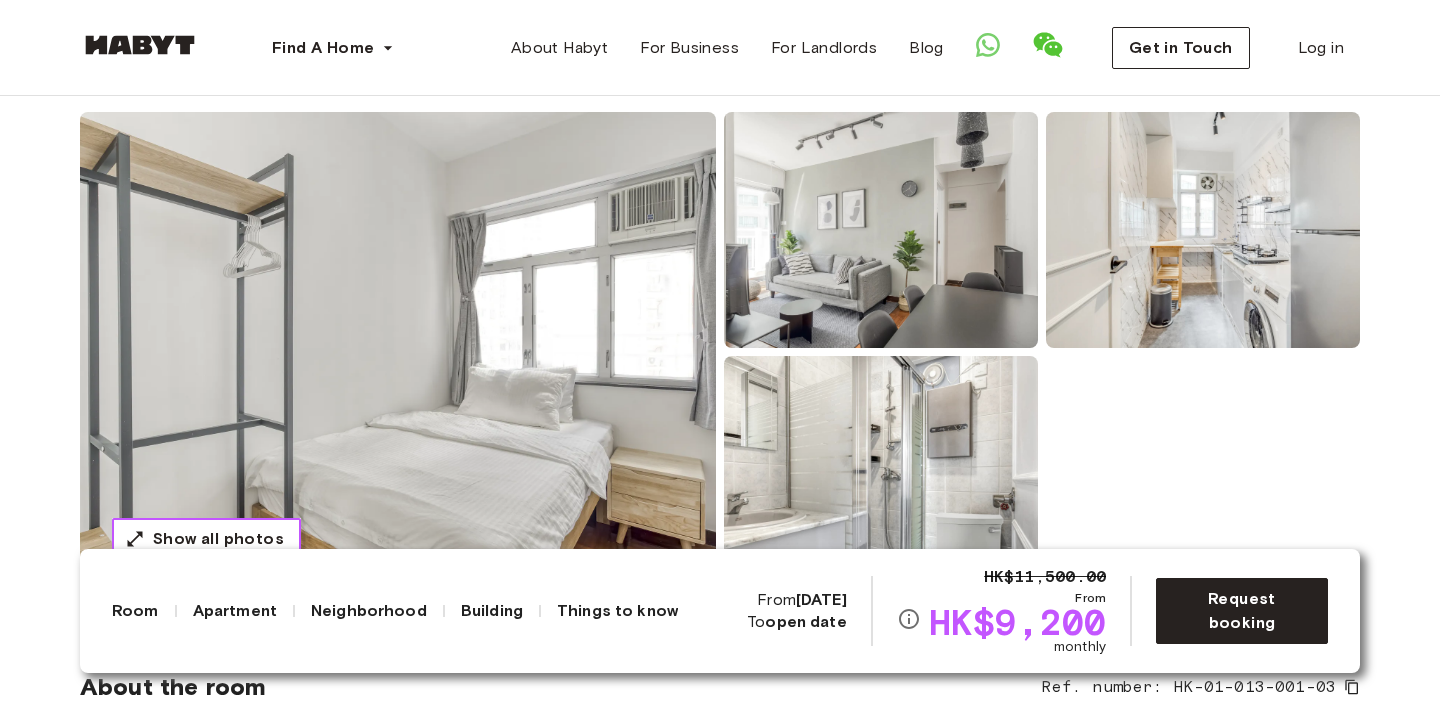 click on "Show all photos" at bounding box center (218, 539) 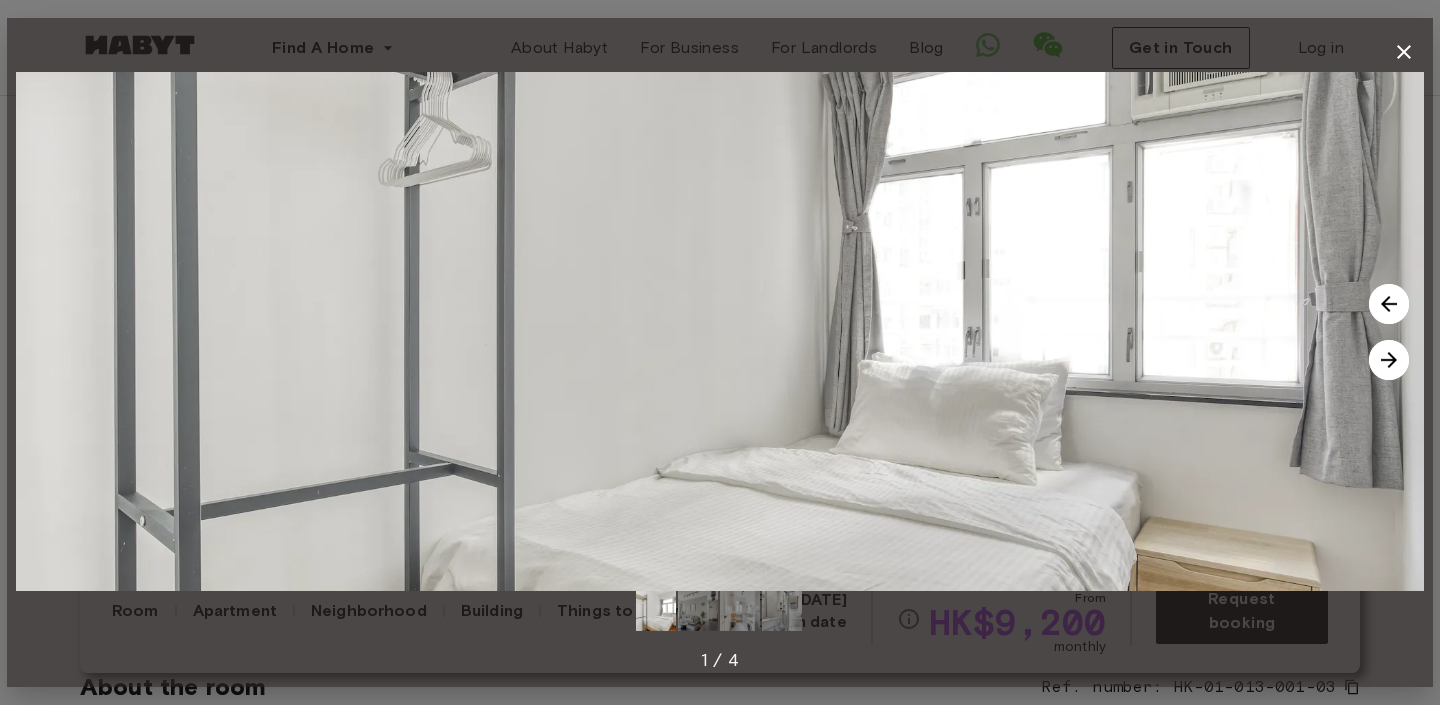 click at bounding box center (1389, 360) 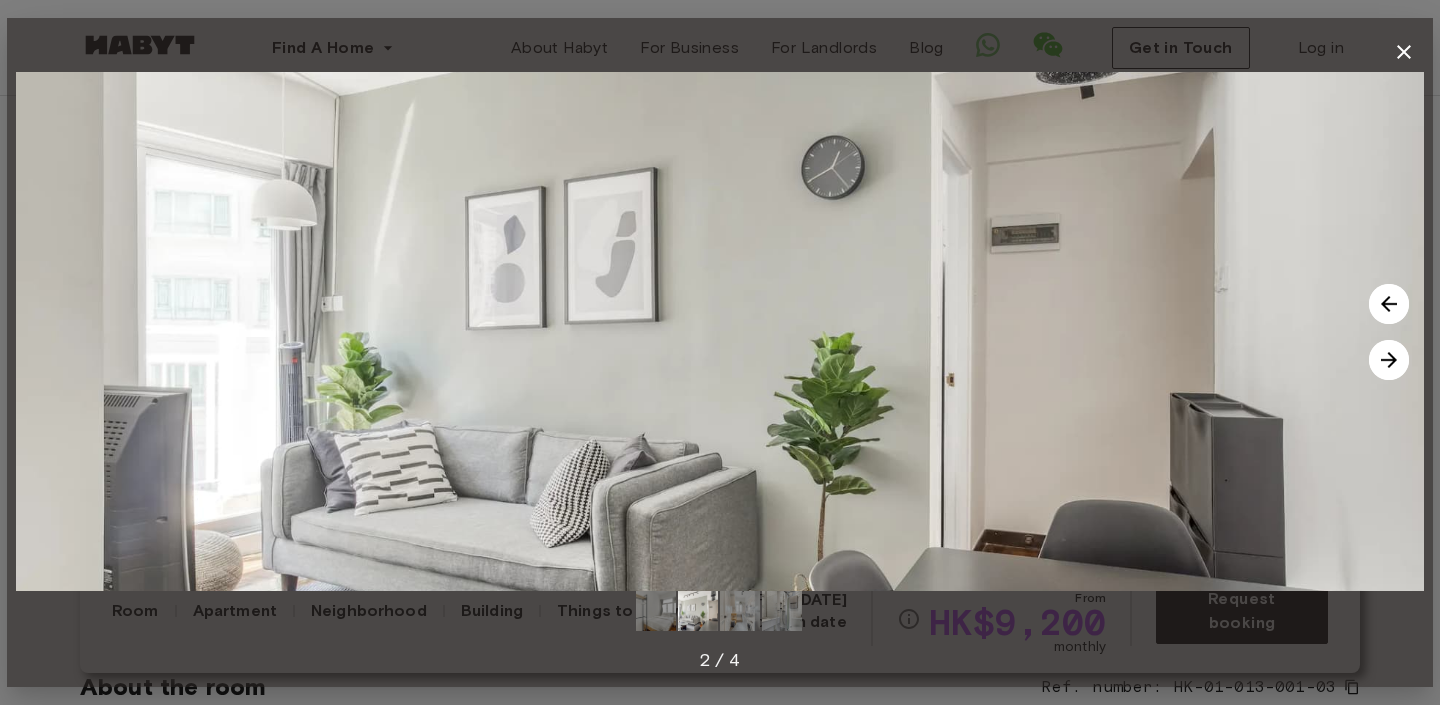 click at bounding box center (1389, 360) 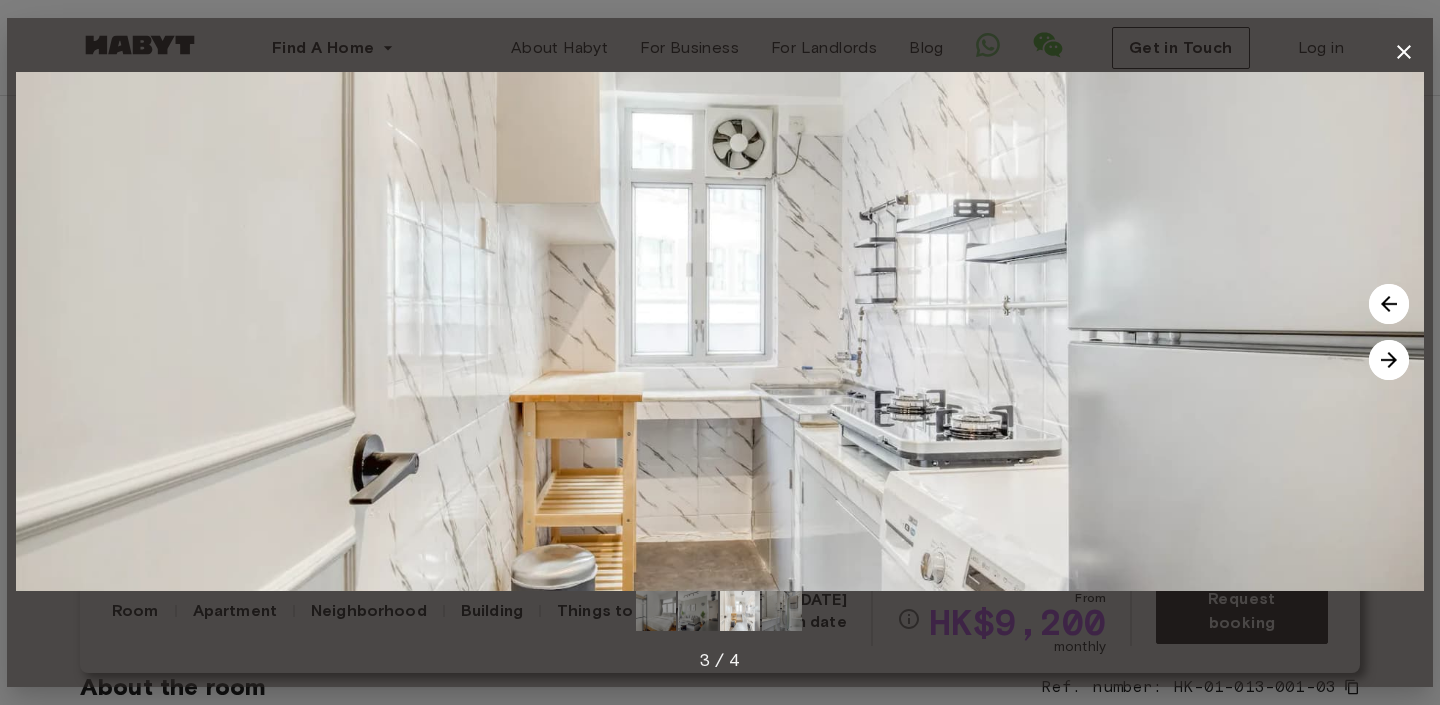 click at bounding box center (1389, 360) 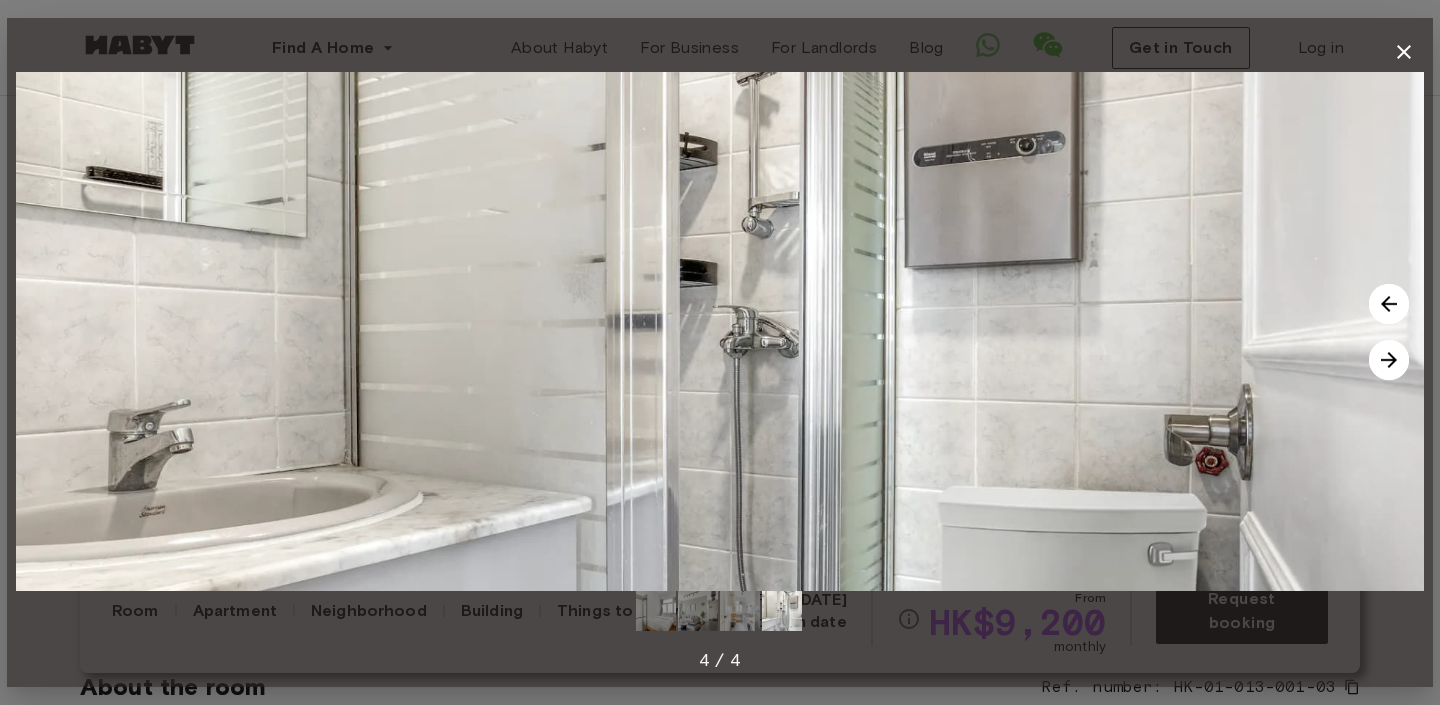 click at bounding box center [1389, 360] 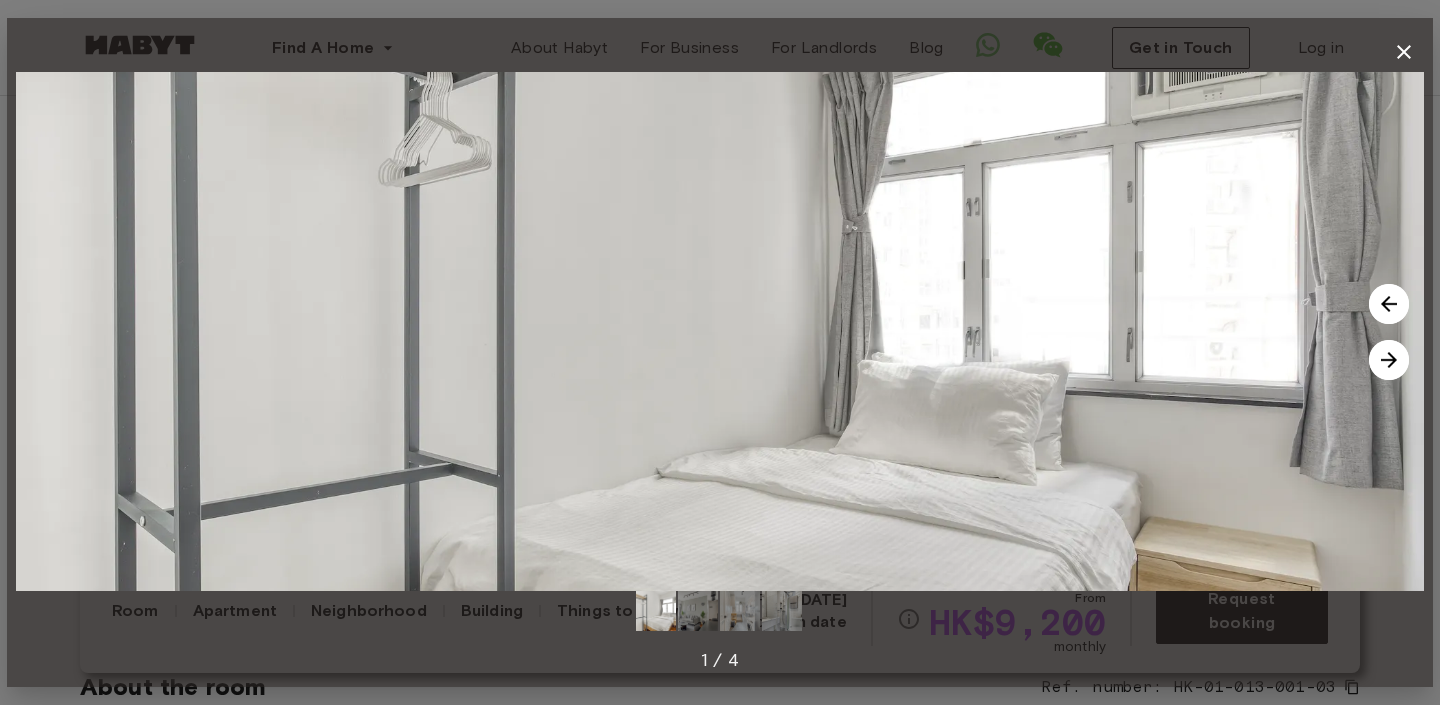 click at bounding box center [1389, 360] 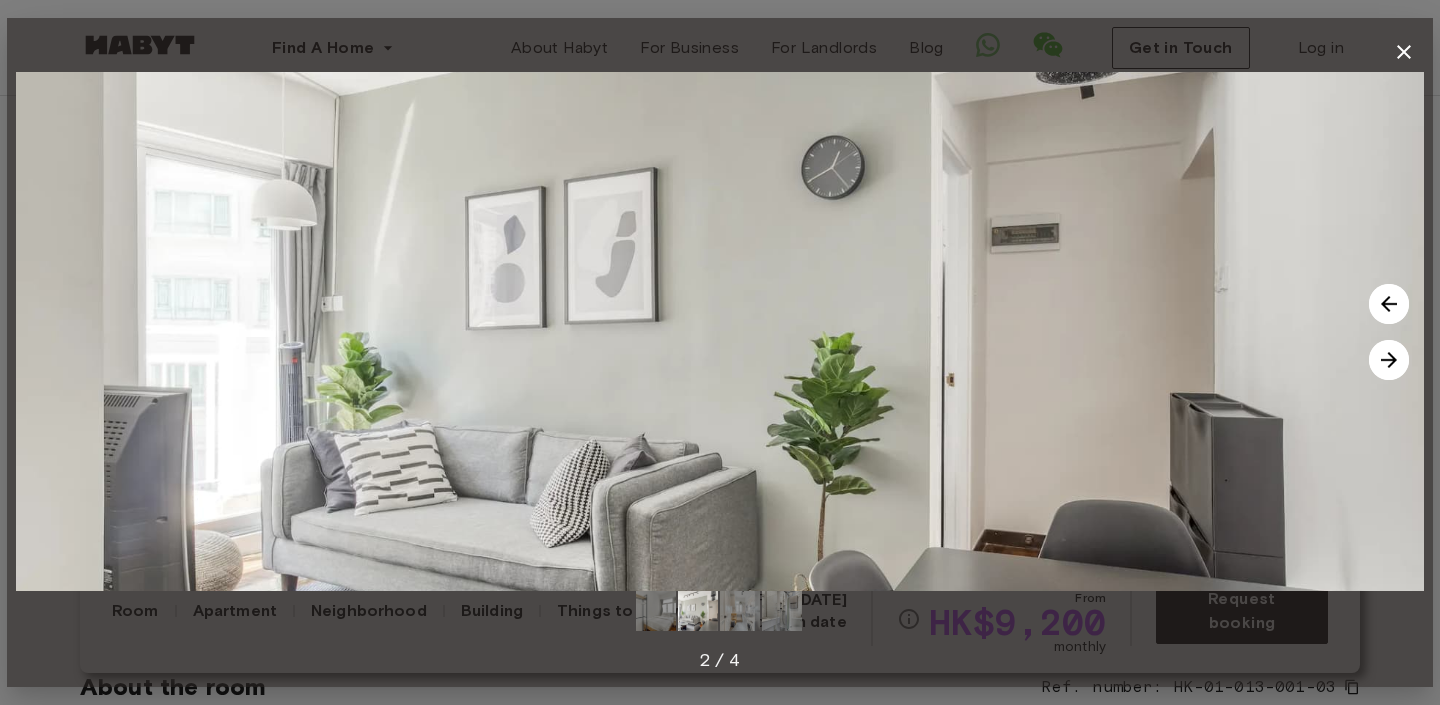 click at bounding box center (1389, 360) 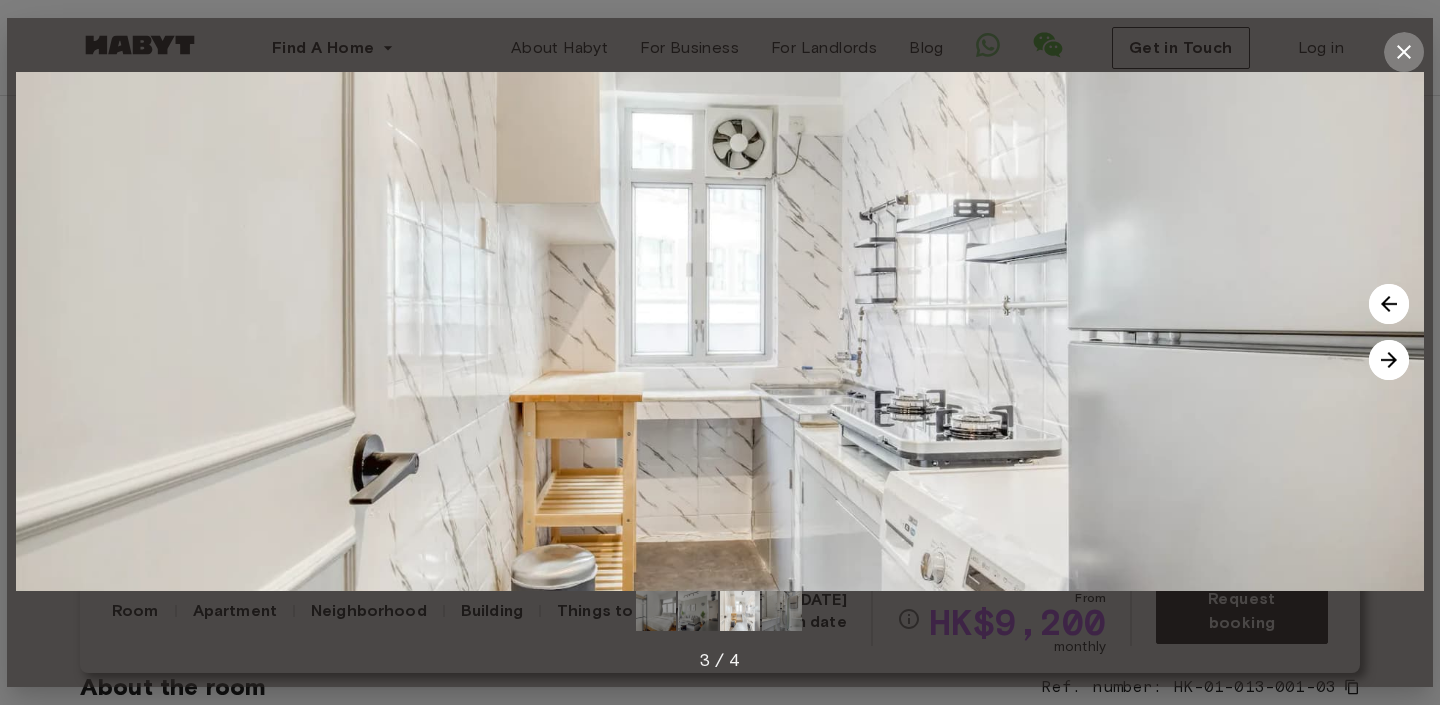 click 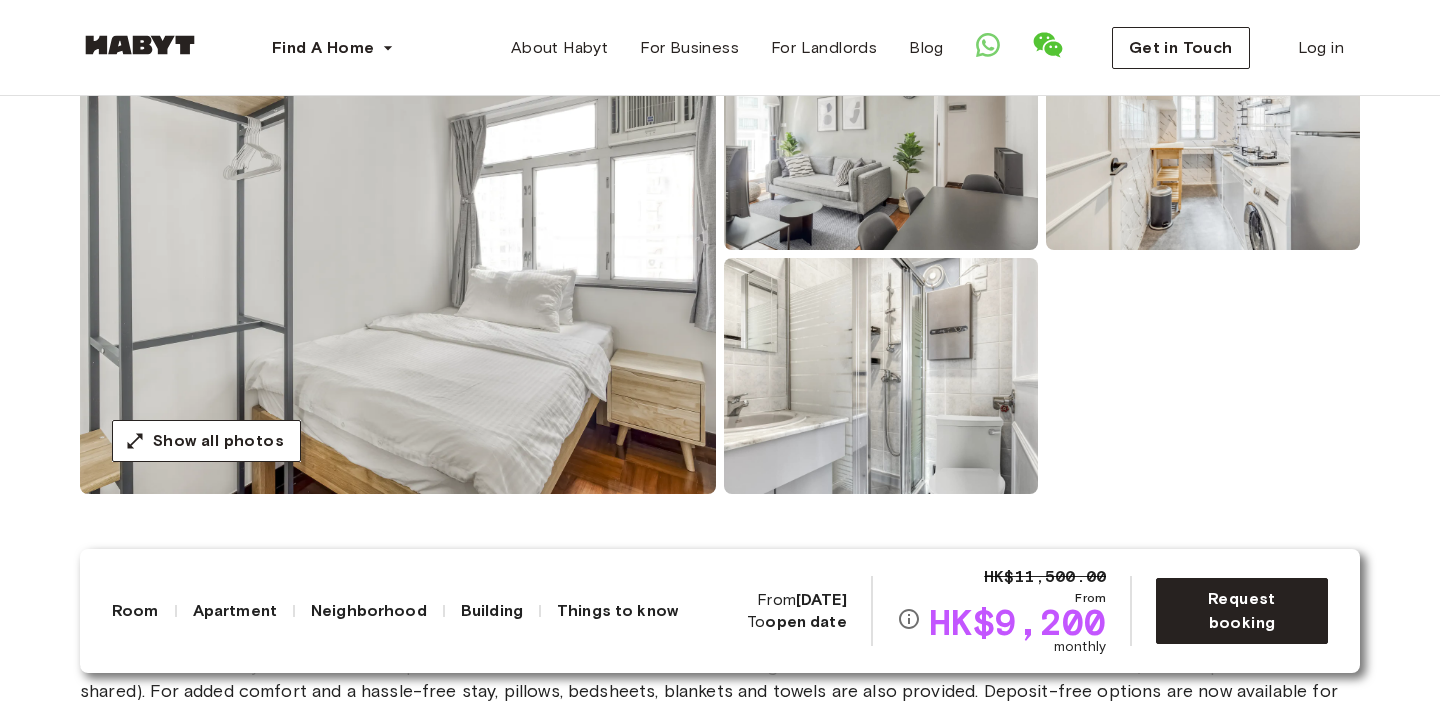 scroll, scrollTop: 0, scrollLeft: 0, axis: both 